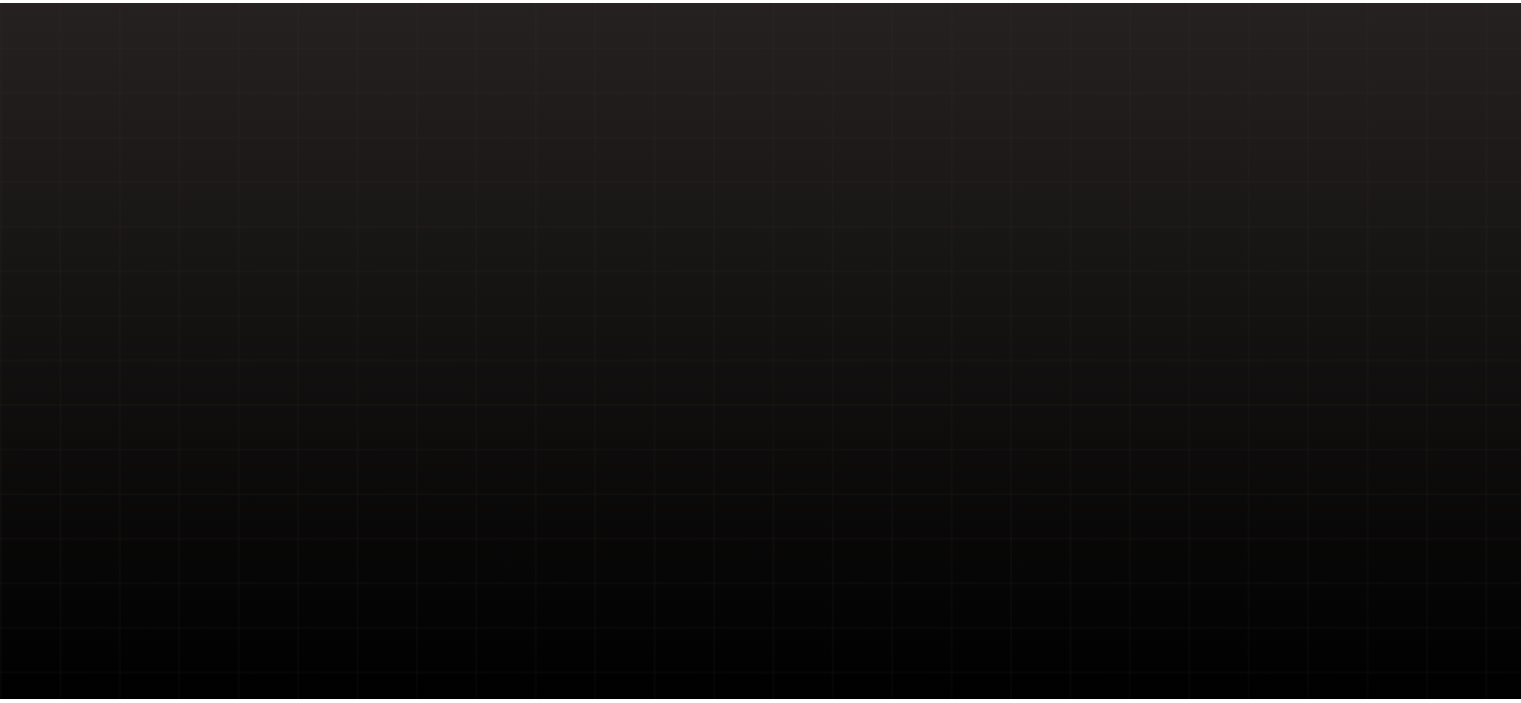 scroll, scrollTop: 0, scrollLeft: 0, axis: both 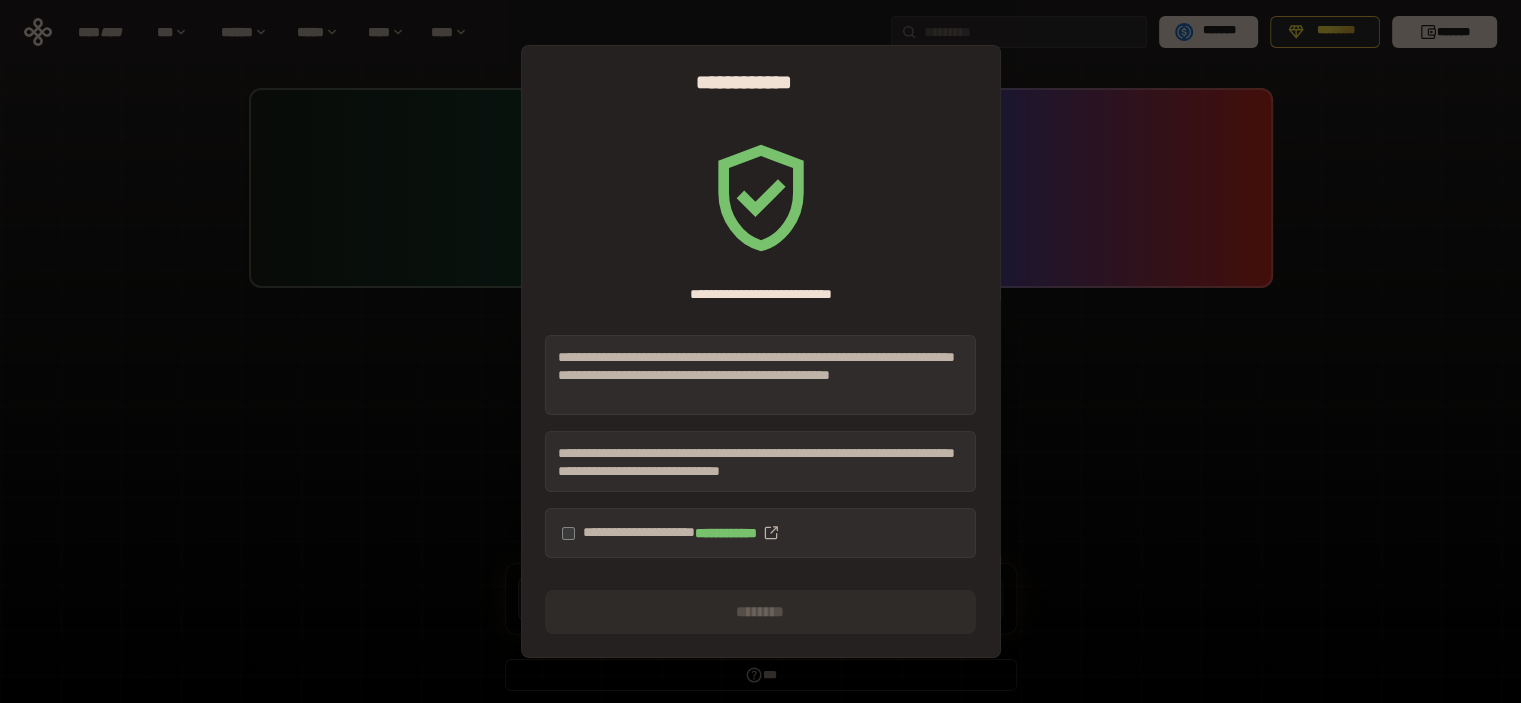 click on "**********" at bounding box center [760, 533] 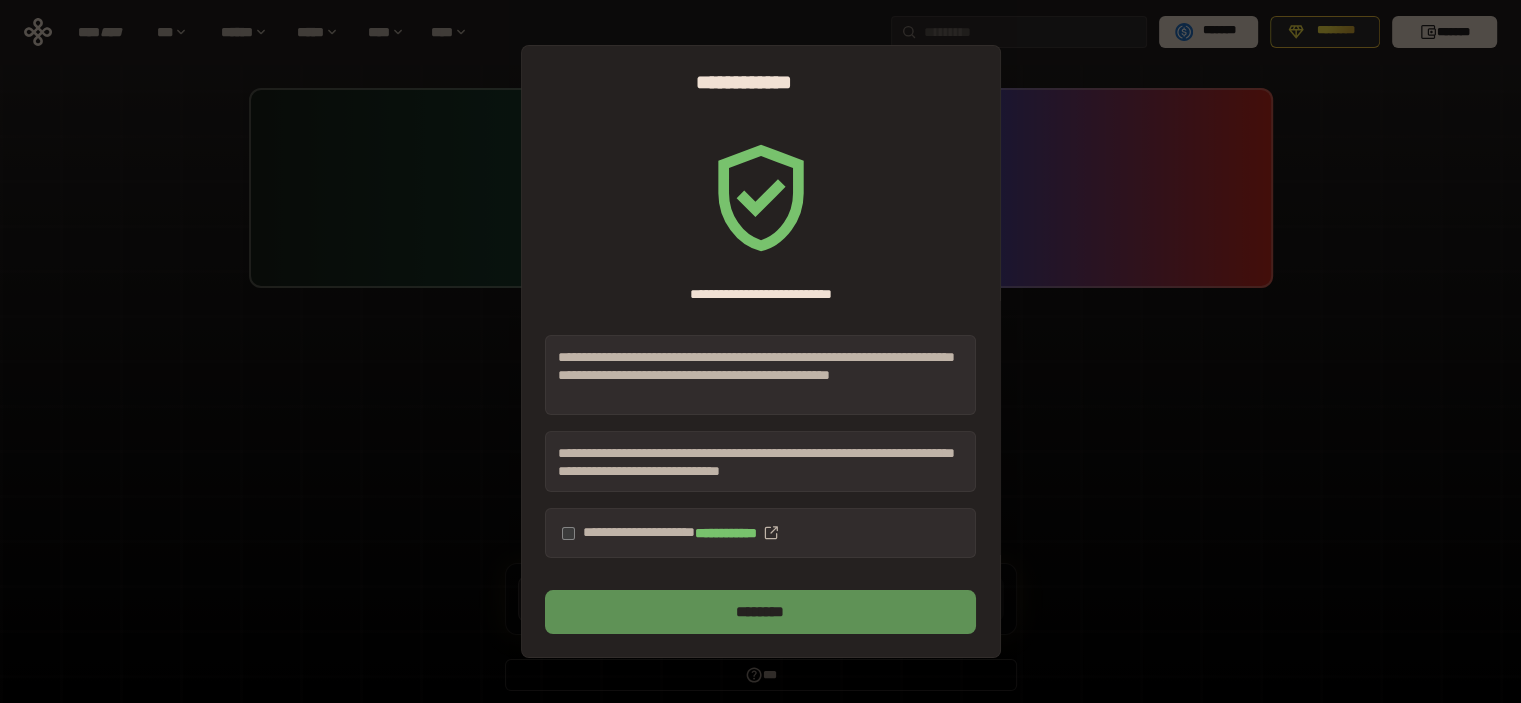 click on "********" at bounding box center [760, 612] 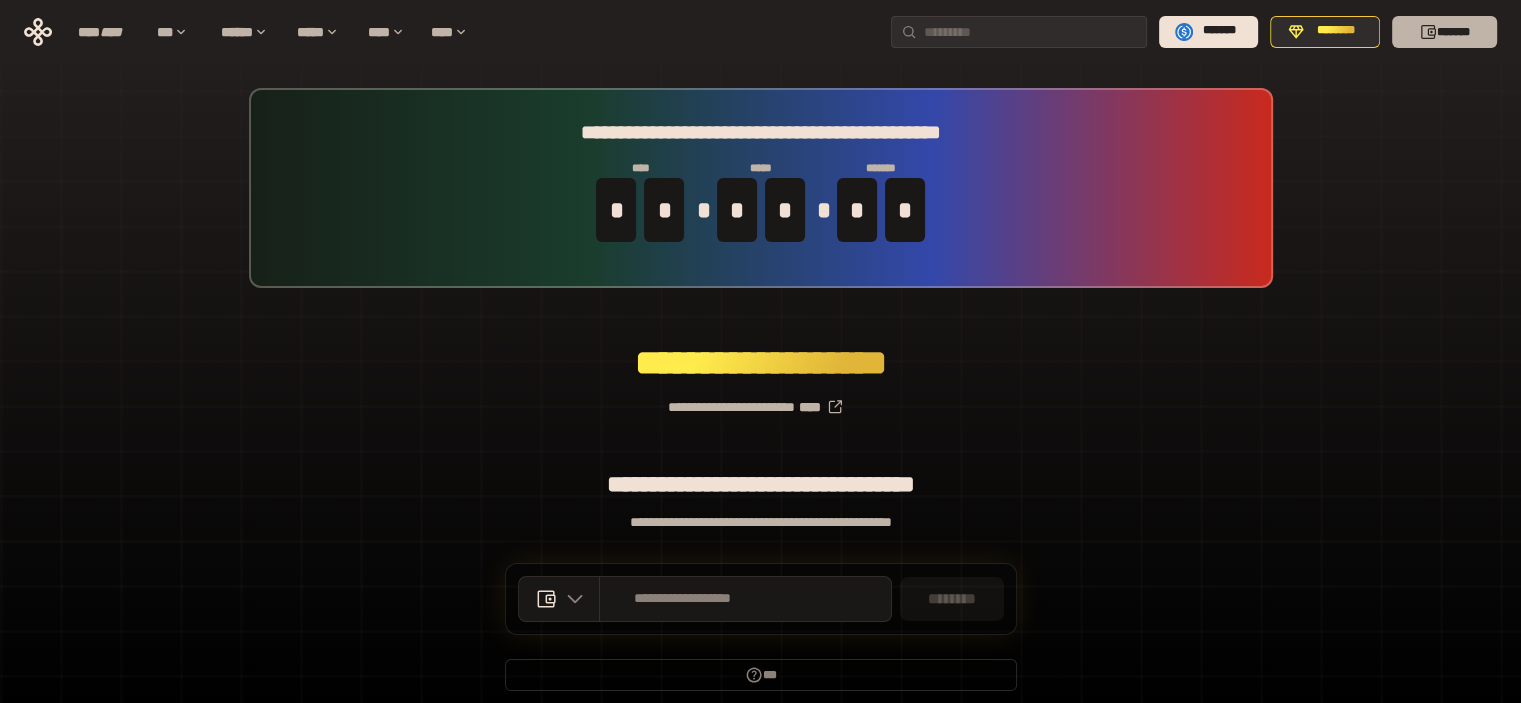 click on "*******" at bounding box center [1444, 32] 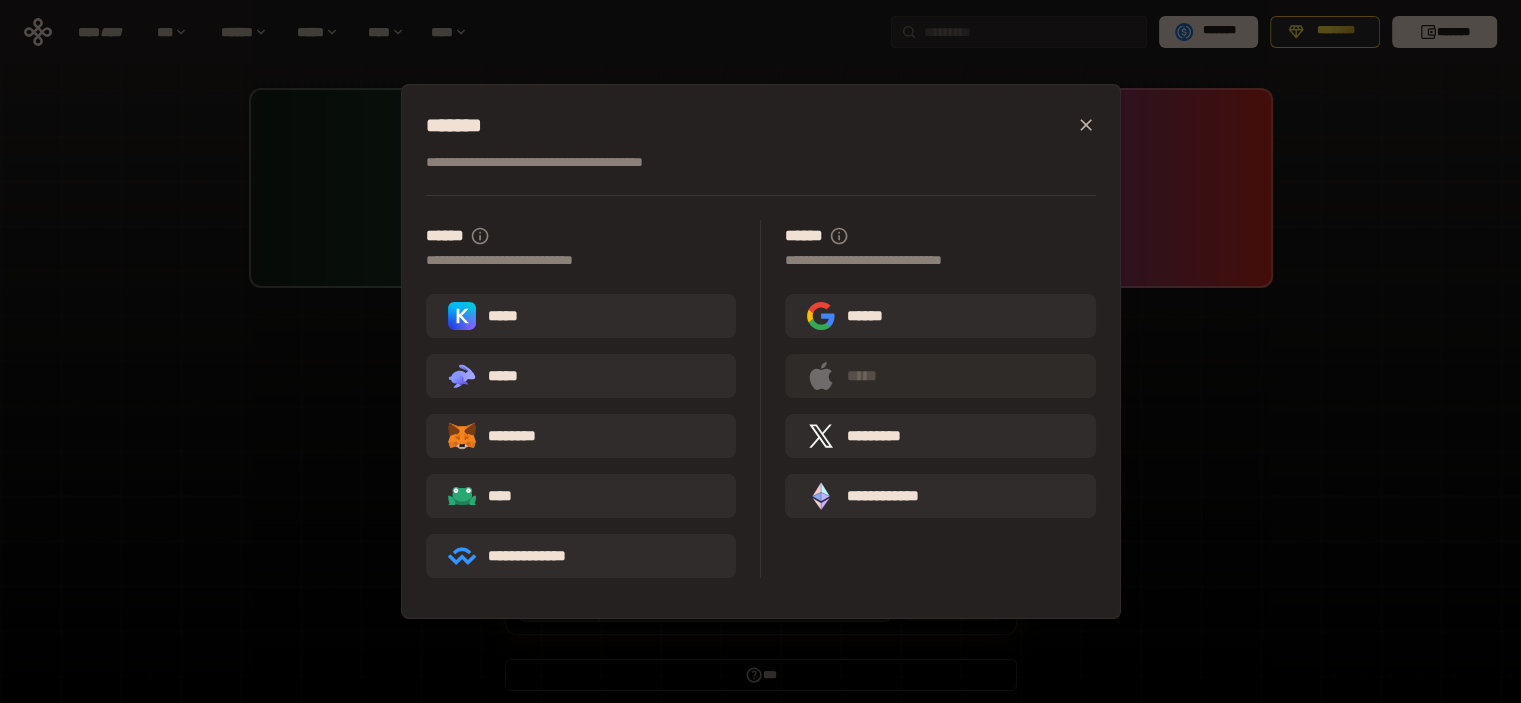 click on "**********" at bounding box center [760, 351] 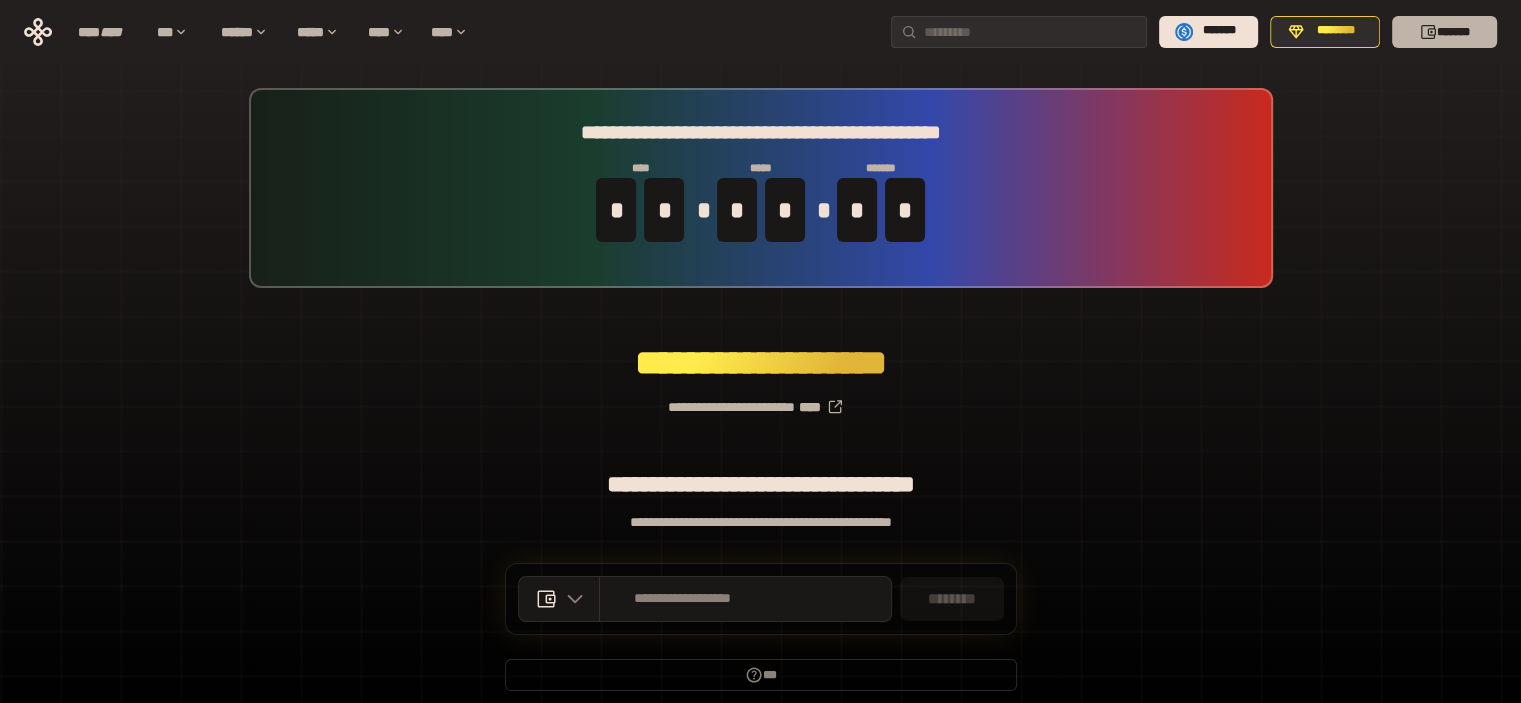 click on "*******" at bounding box center [1444, 32] 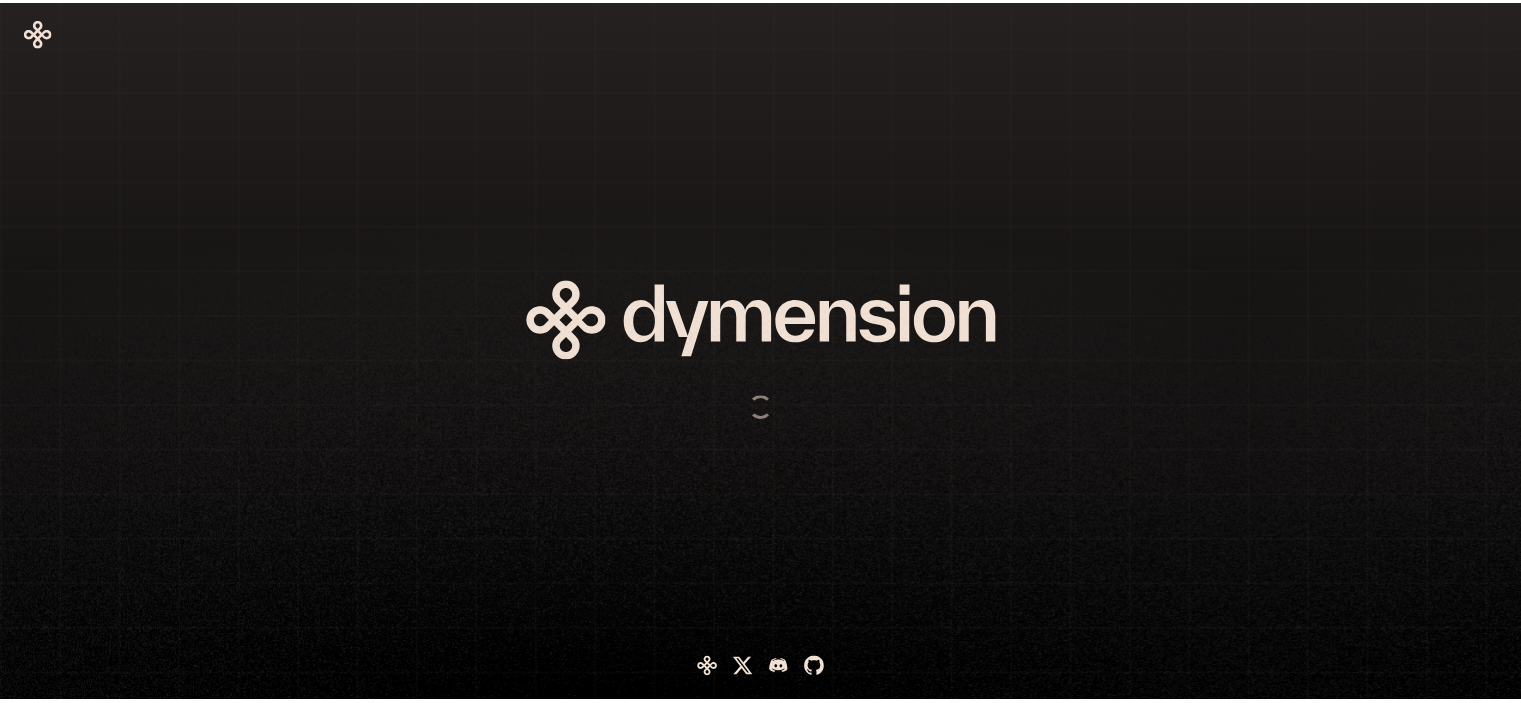 scroll, scrollTop: 0, scrollLeft: 0, axis: both 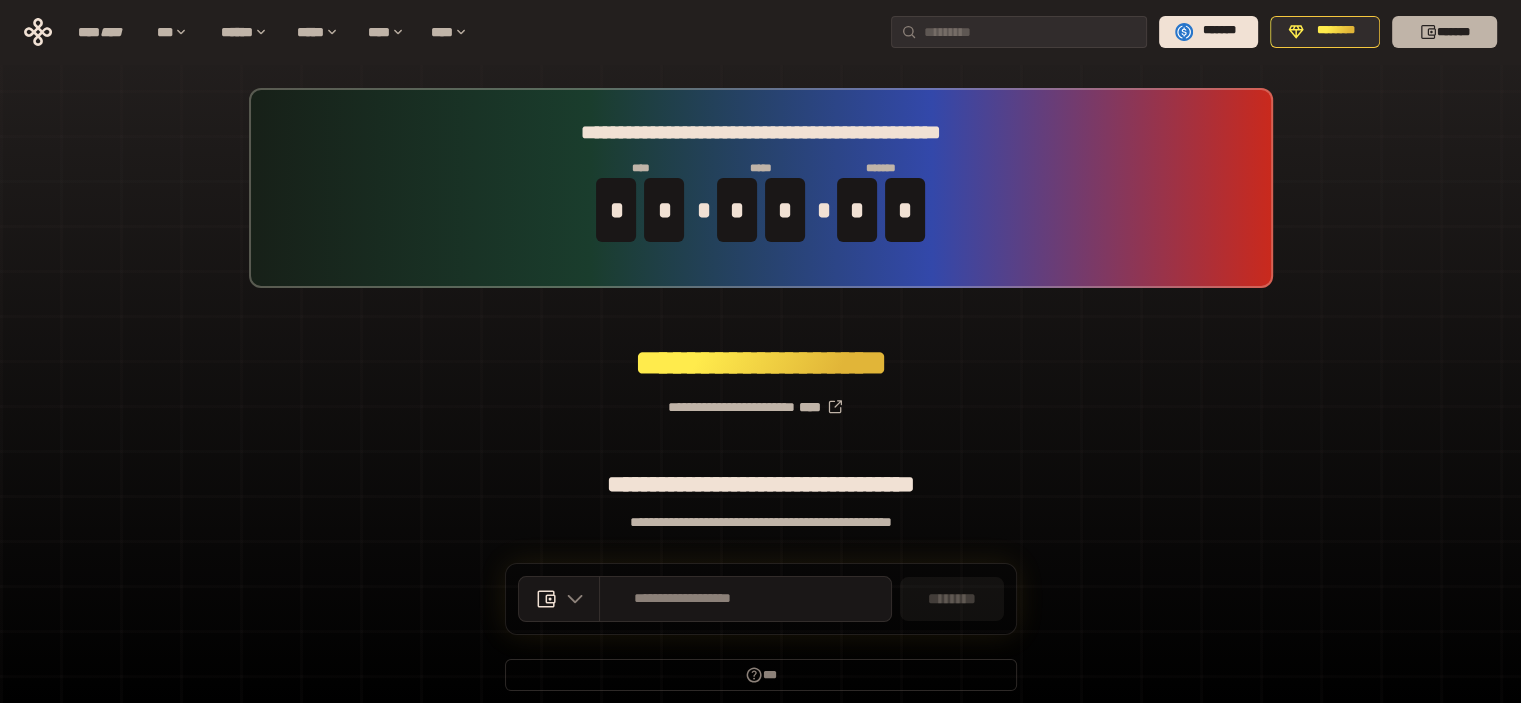 click 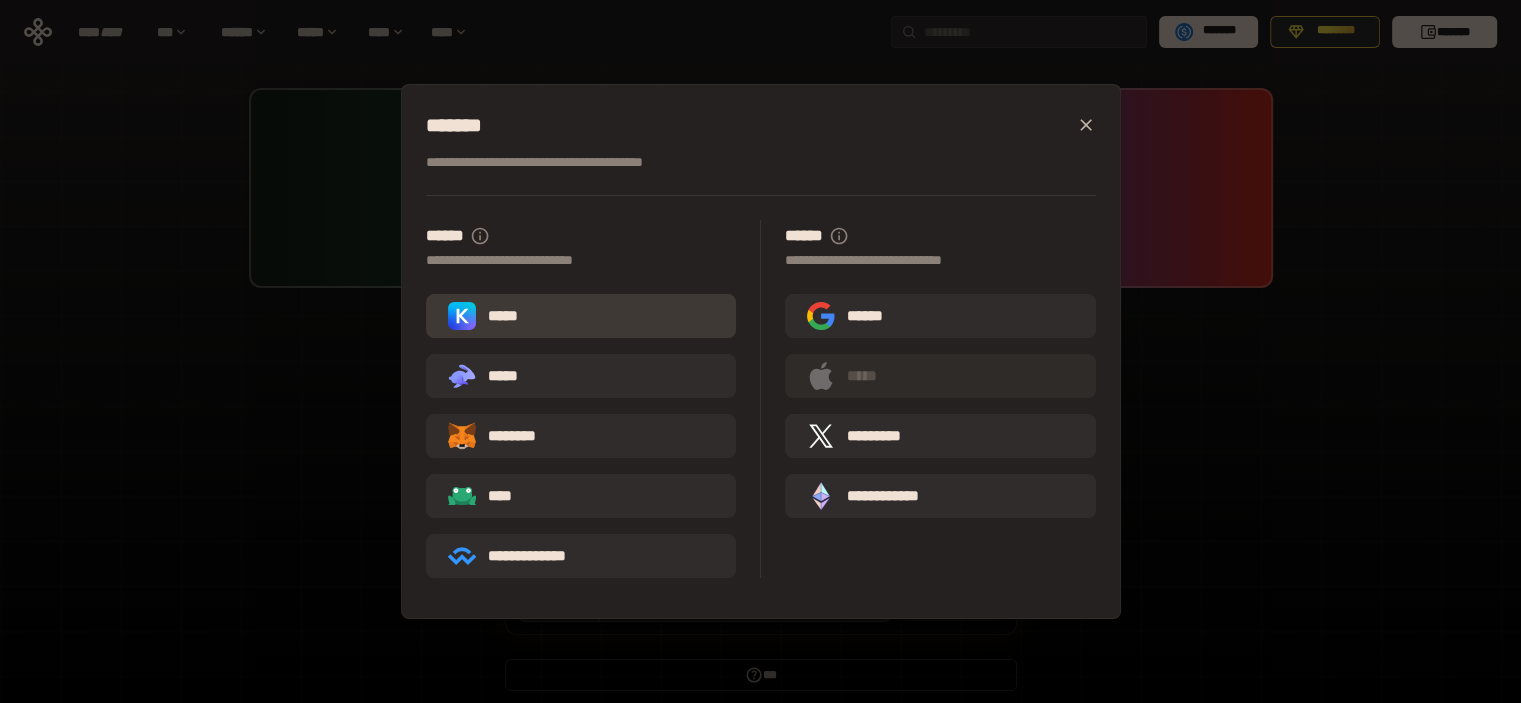 click on "*****" at bounding box center (581, 316) 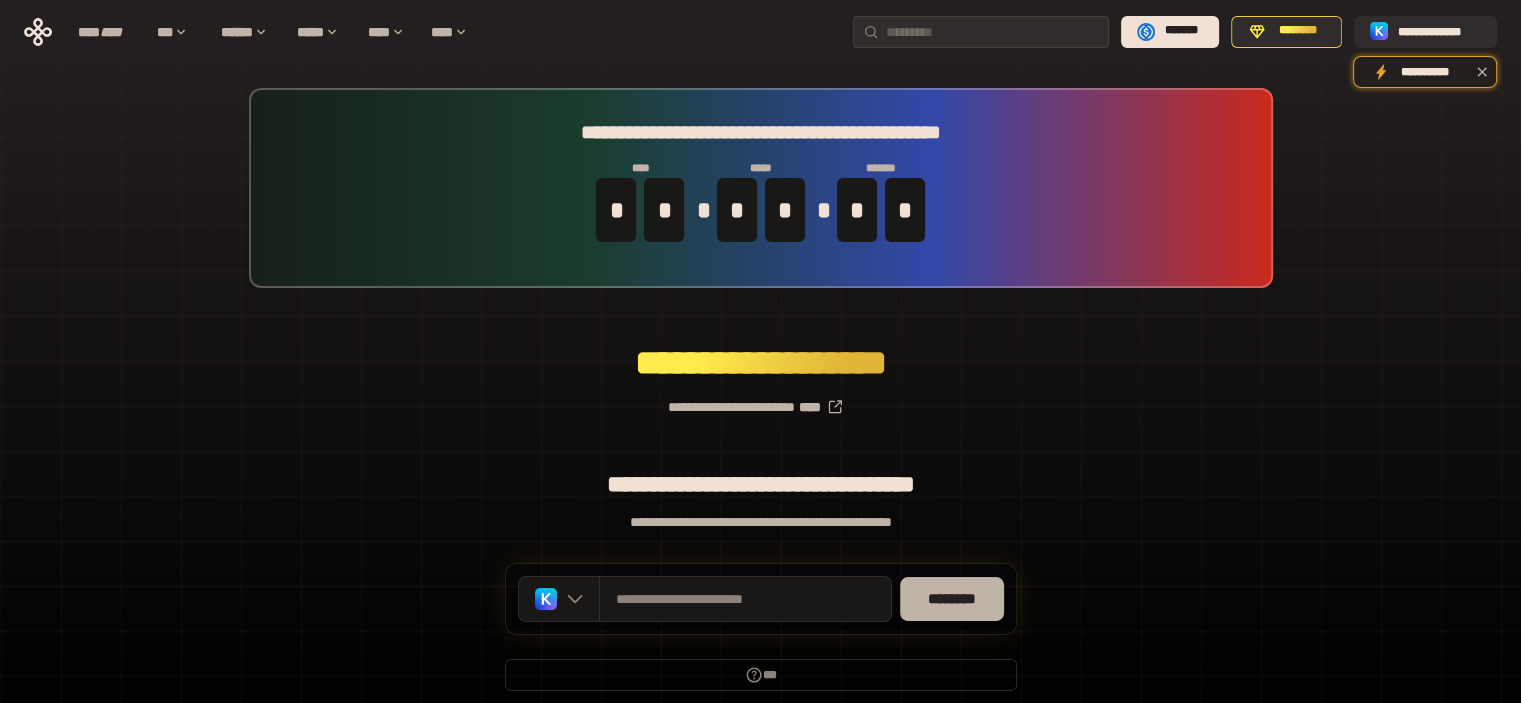 click on "********" at bounding box center [952, 599] 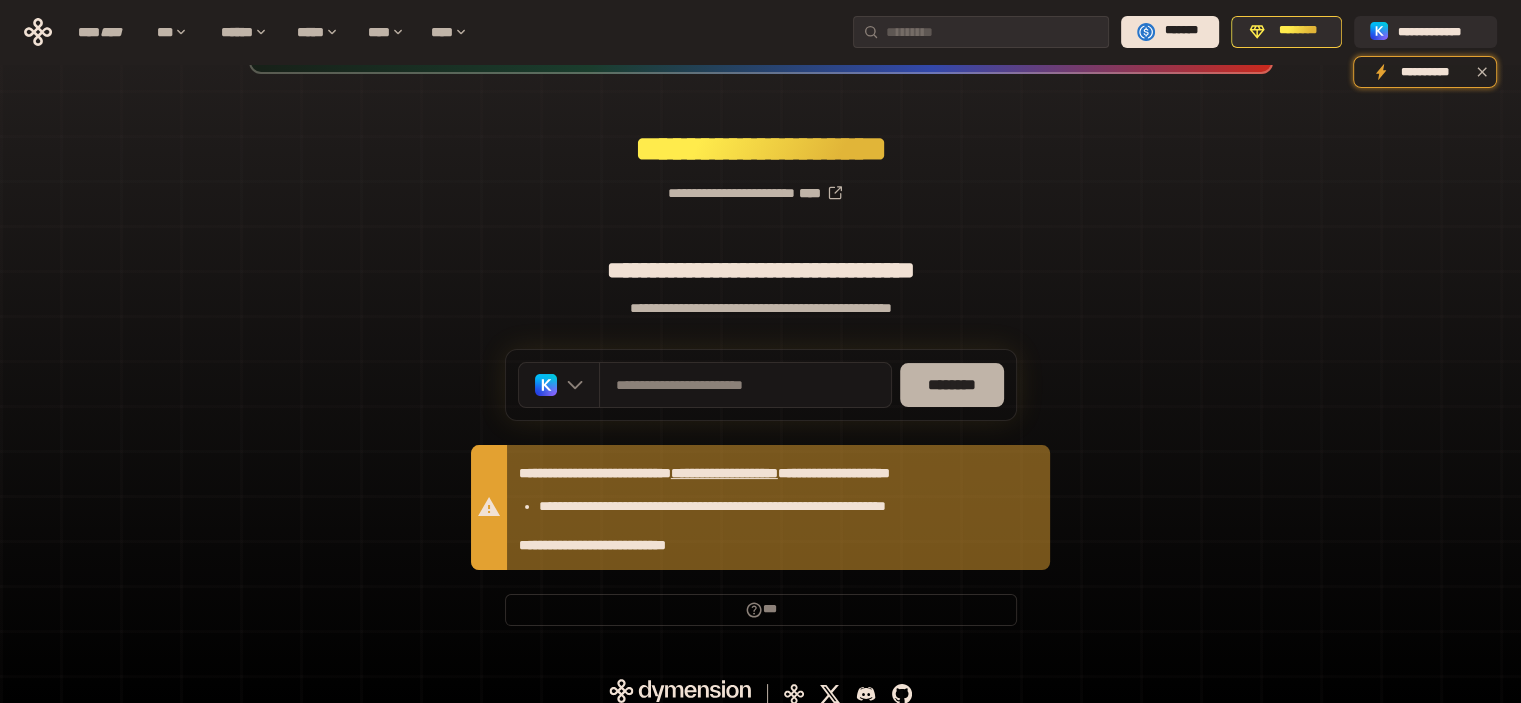 scroll, scrollTop: 228, scrollLeft: 0, axis: vertical 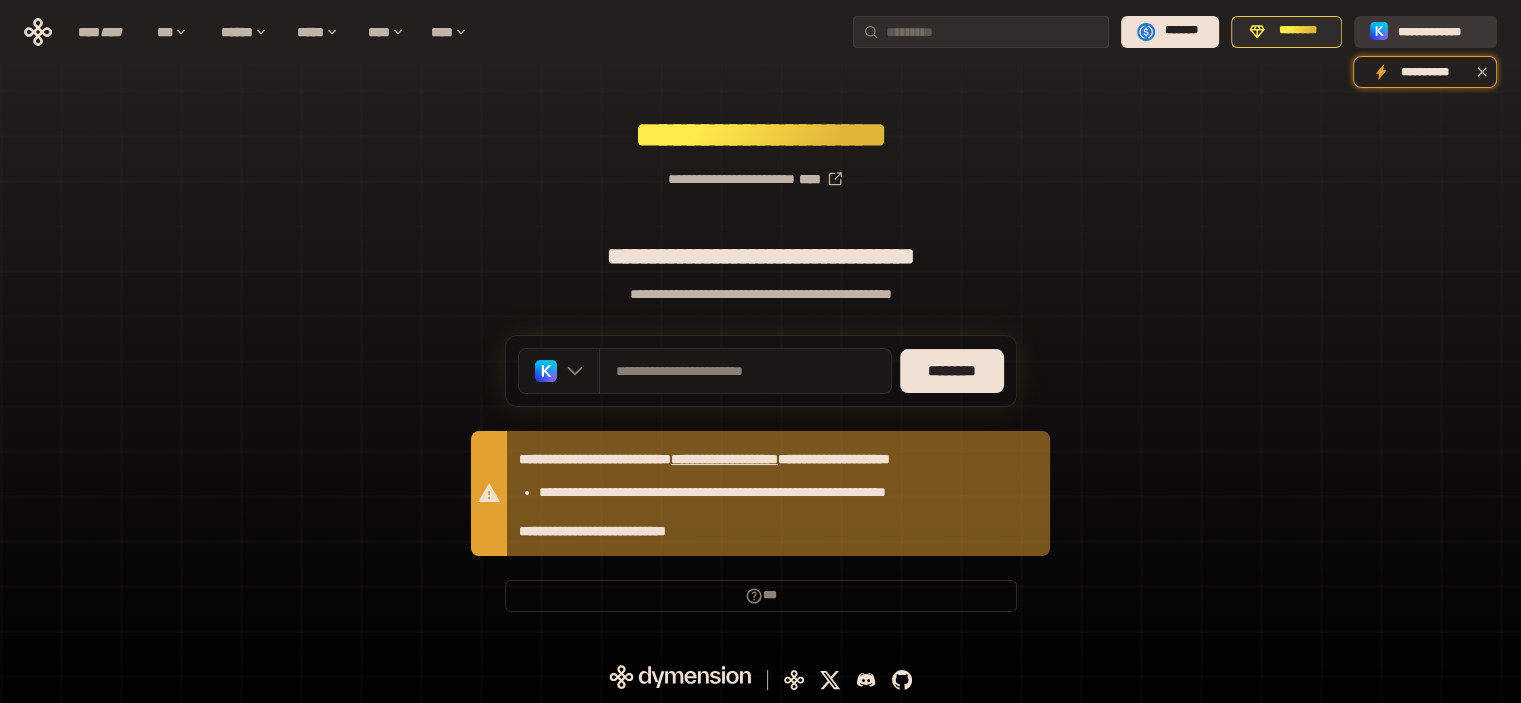 click on "**********" at bounding box center (1440, 31) 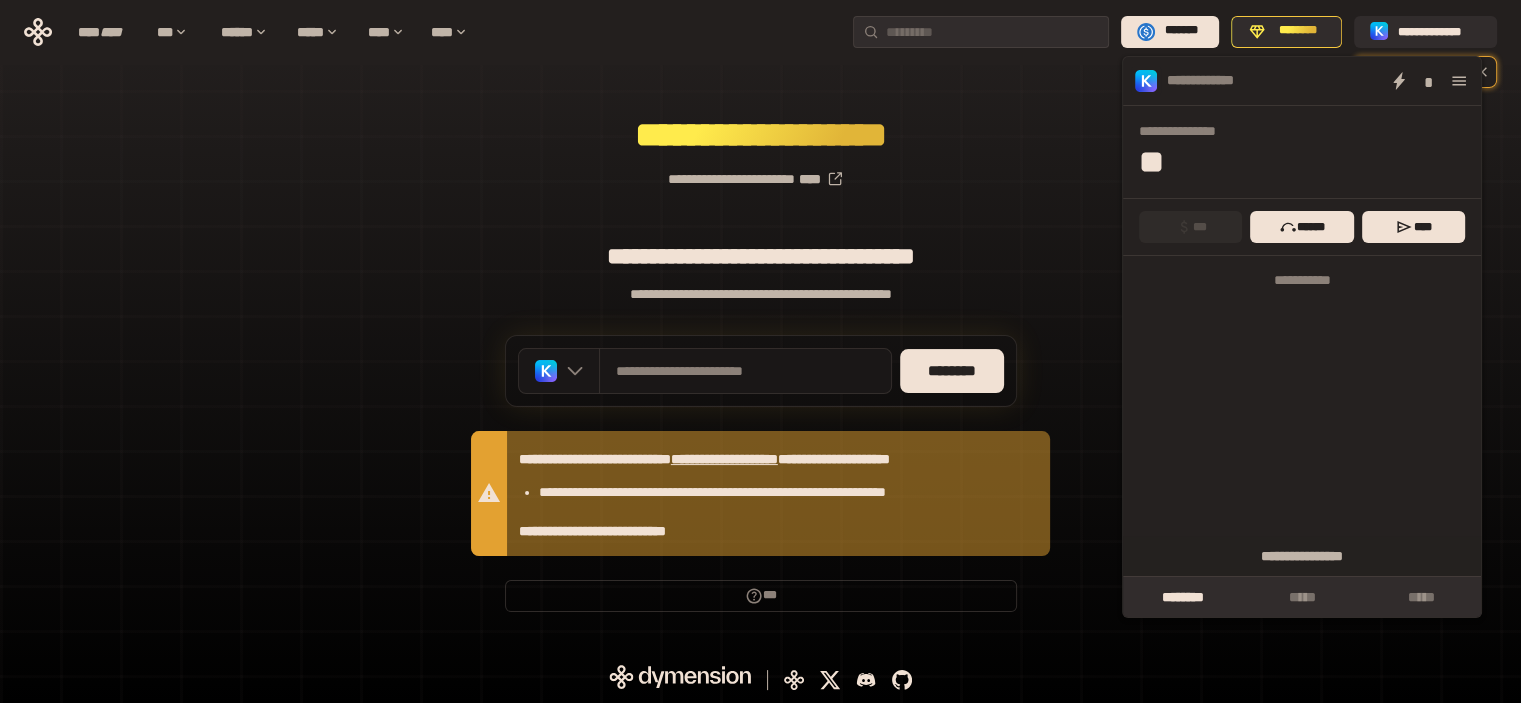 click 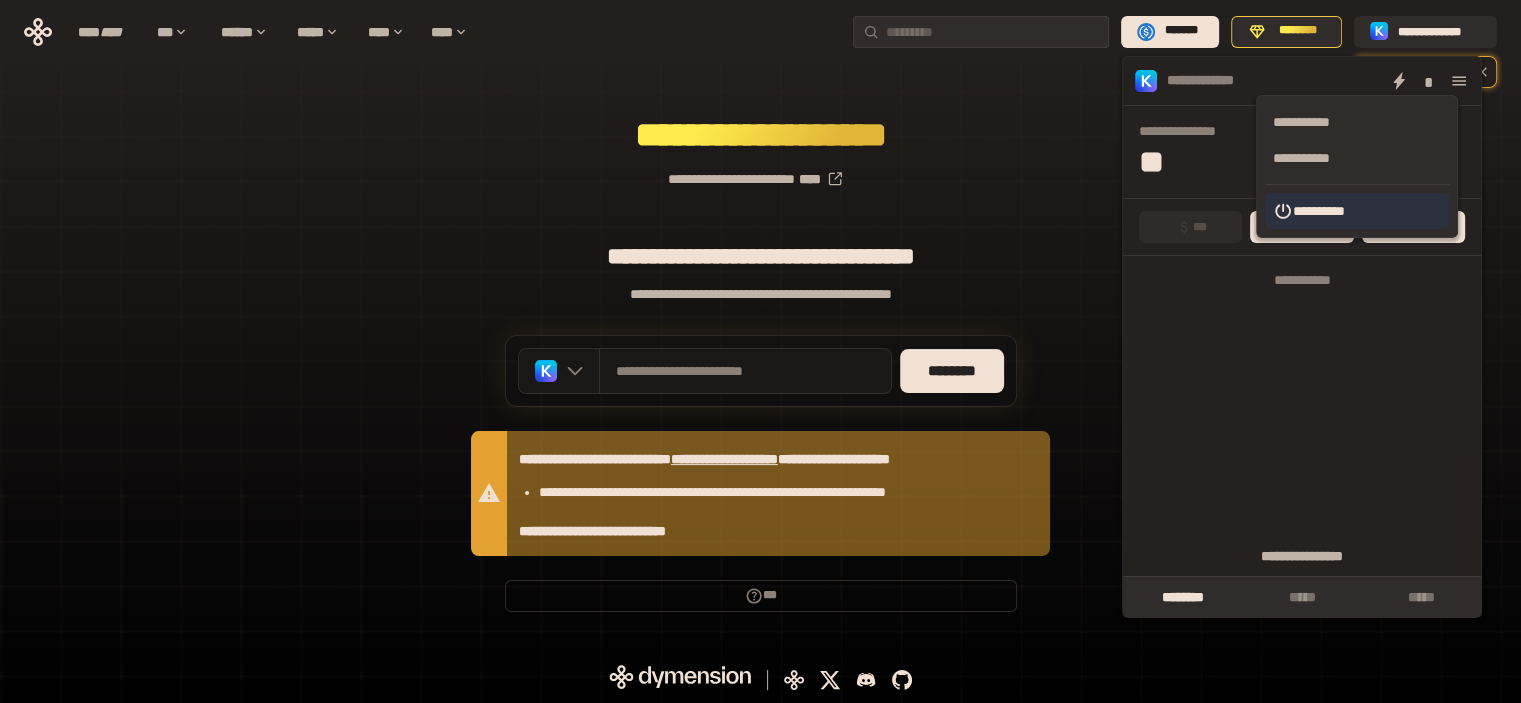 click on "**********" at bounding box center (1357, 211) 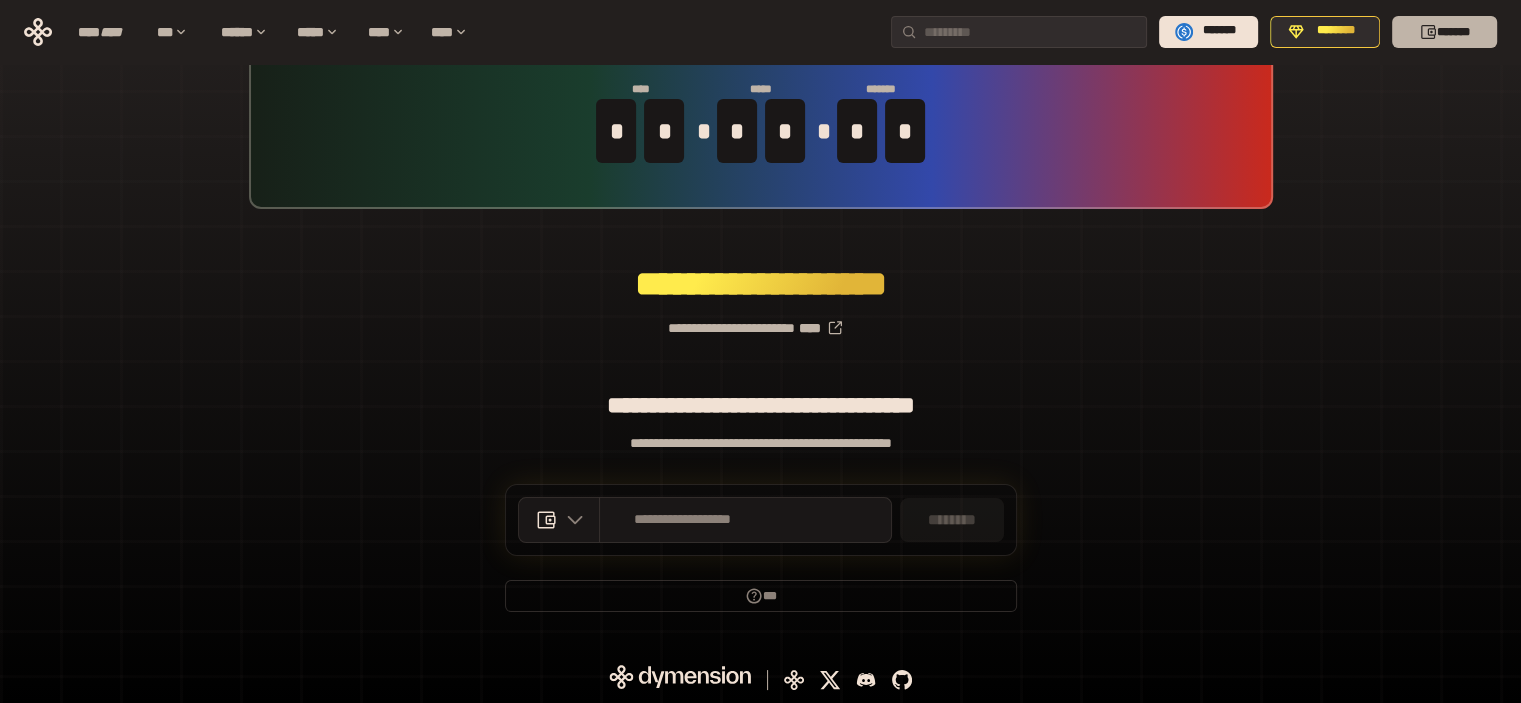 click 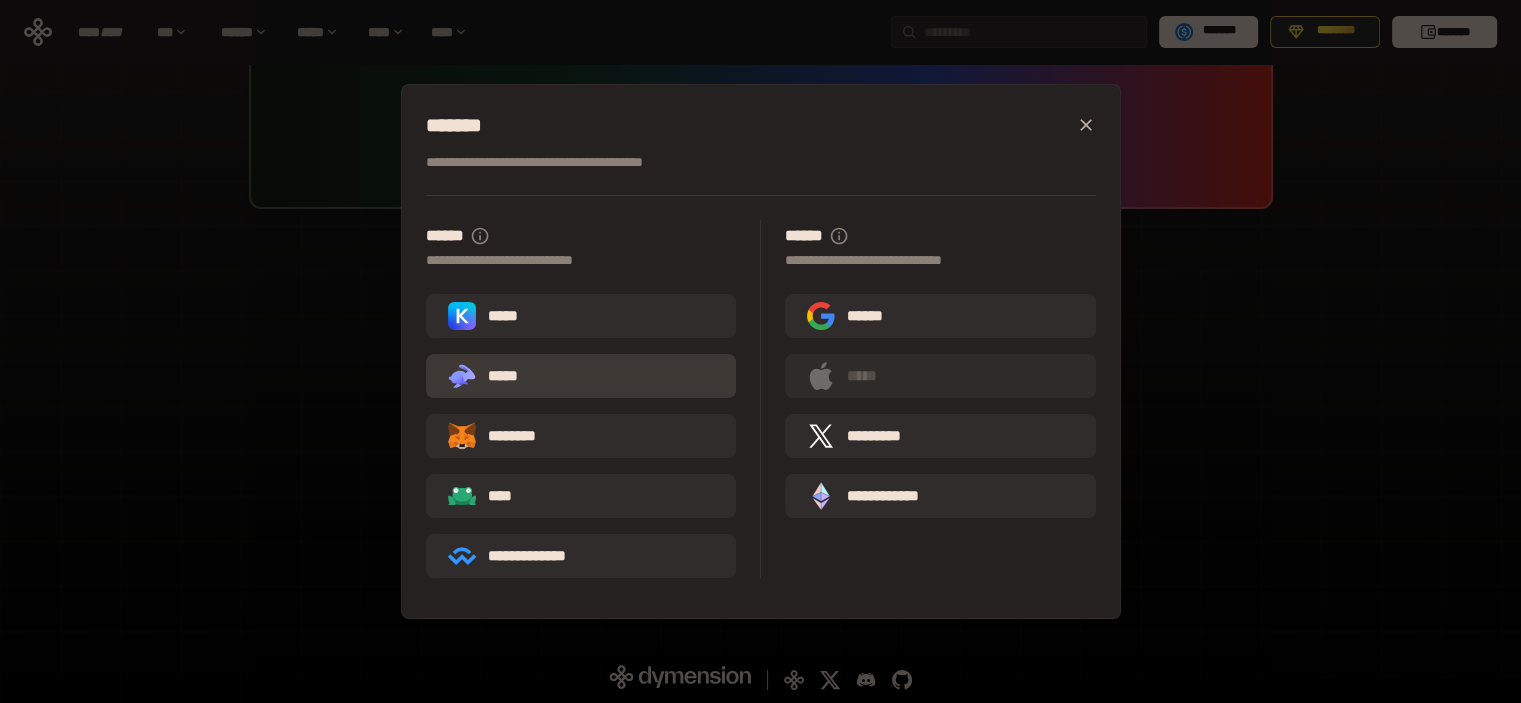 click on ".st0{fill:url(#SVGID_1_);}
.st1{fill-rule:evenodd;clip-rule:evenodd;fill:url(#SVGID_00000161597173617360504640000012432366591255278478_);}
.st2{fill-rule:evenodd;clip-rule:evenodd;fill:url(#SVGID_00000021803777515098205300000017382971856690286485_);}
.st3{fill:url(#SVGID_00000031192219548086493050000012287181694732331425_);}
*****" at bounding box center [581, 376] 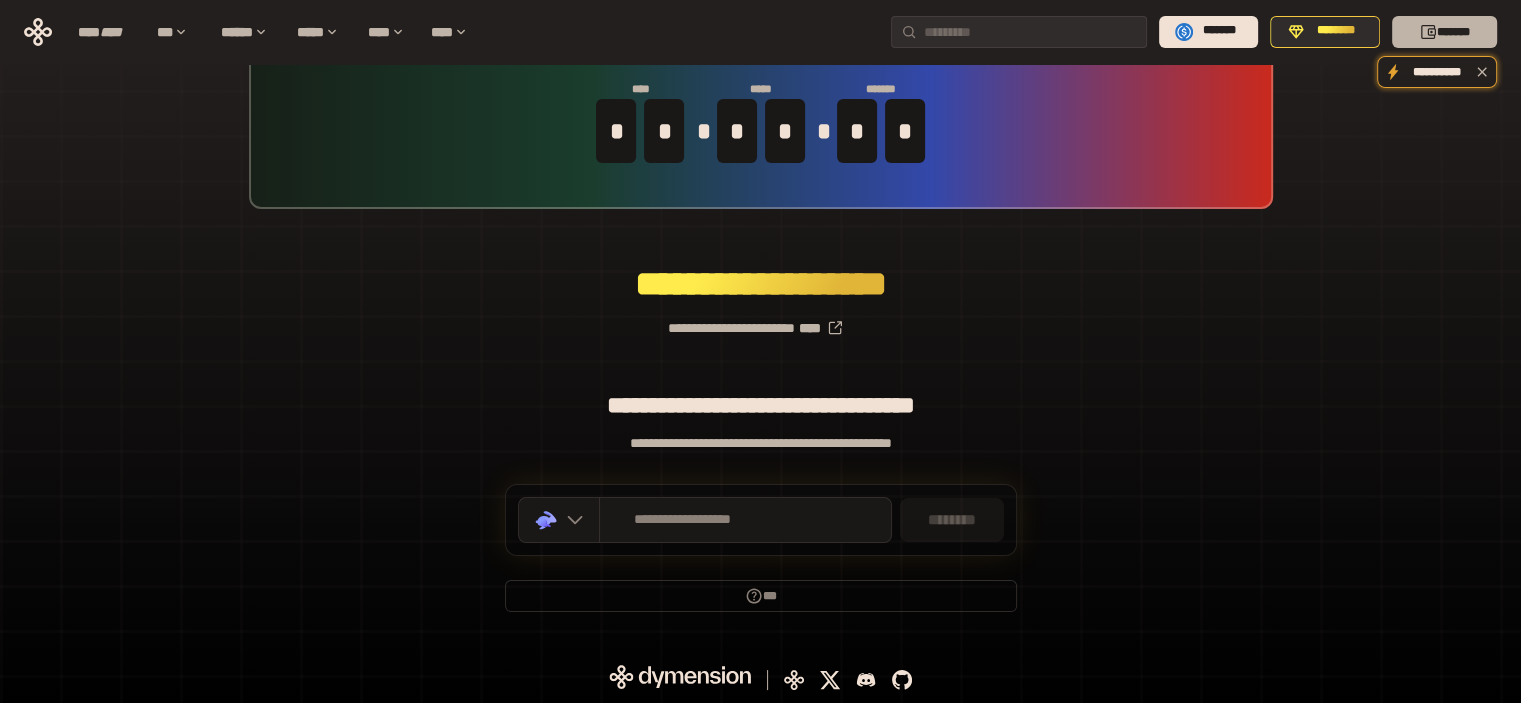 click on "*******" at bounding box center (1444, 32) 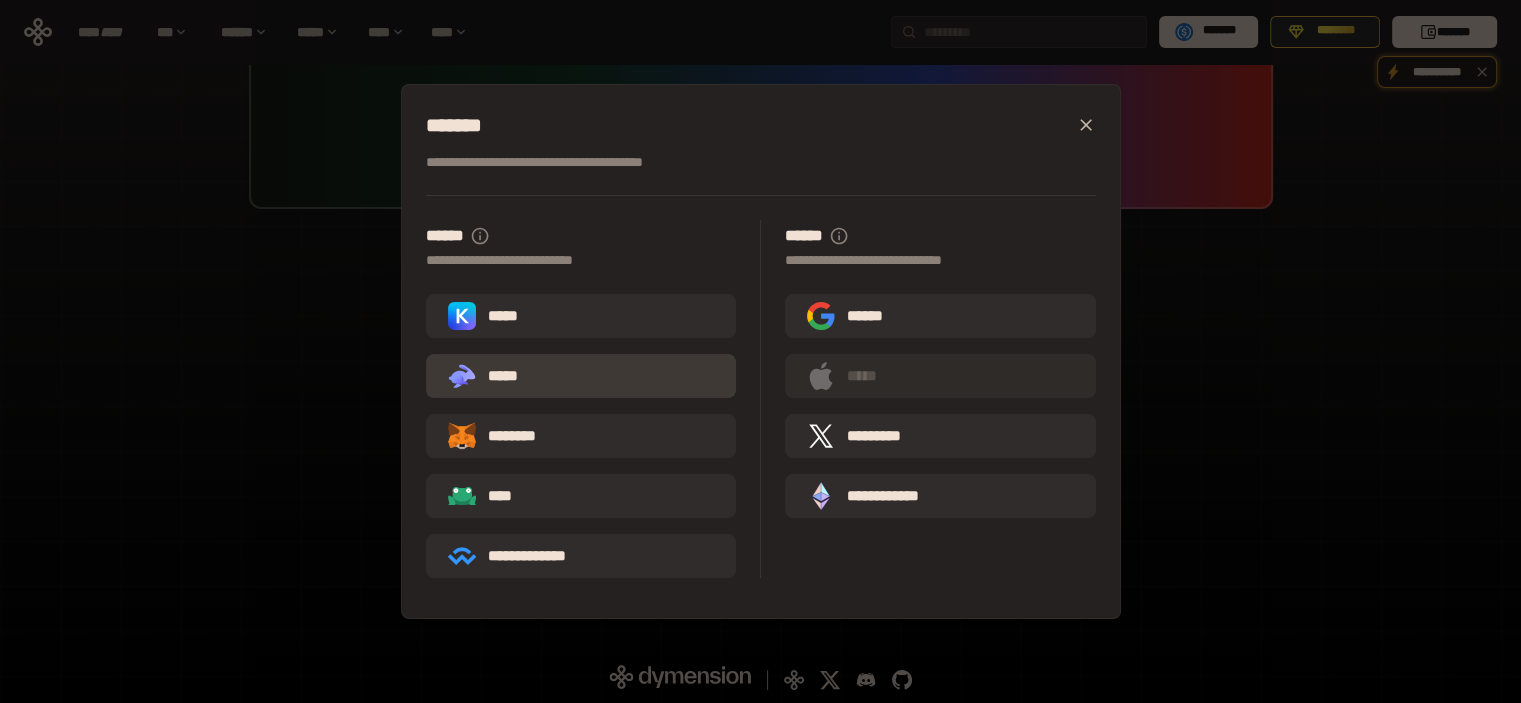click on ".st0{fill:url(#SVGID_1_);}
.st1{fill-rule:evenodd;clip-rule:evenodd;fill:url(#SVGID_00000161597173617360504640000012432366591255278478_);}
.st2{fill-rule:evenodd;clip-rule:evenodd;fill:url(#SVGID_00000021803777515098205300000017382971856690286485_);}
.st3{fill:url(#SVGID_00000031192219548086493050000012287181694732331425_);}
*****" at bounding box center (581, 376) 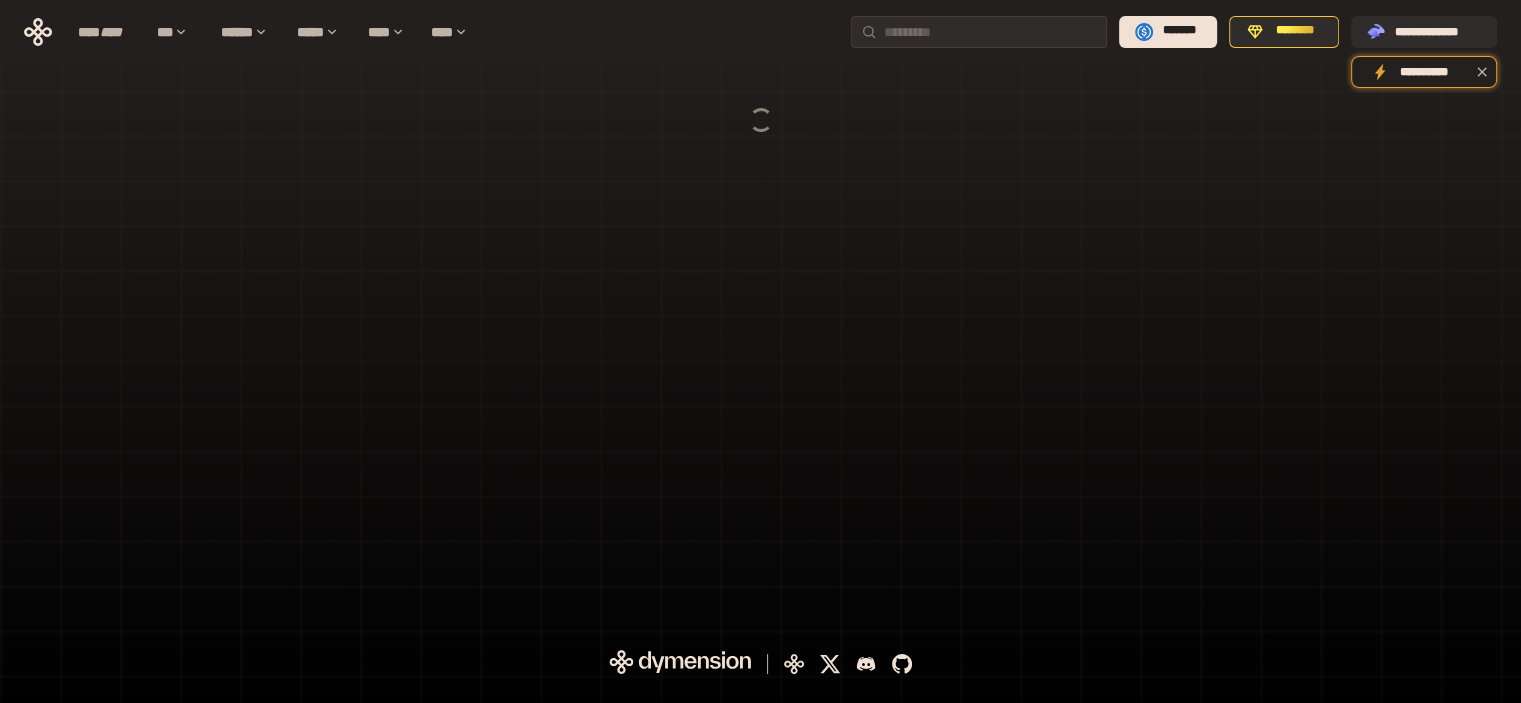scroll, scrollTop: 0, scrollLeft: 0, axis: both 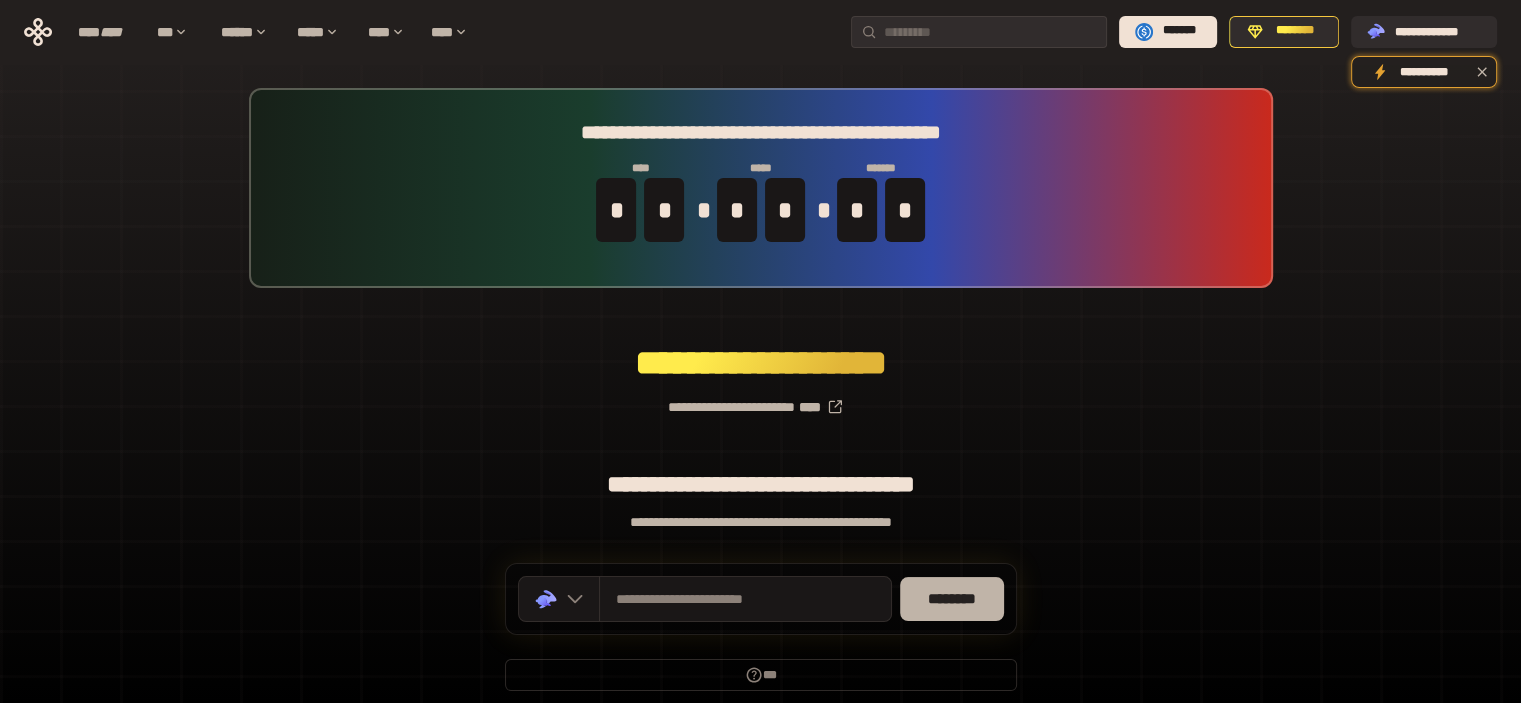 click on "********" at bounding box center (952, 599) 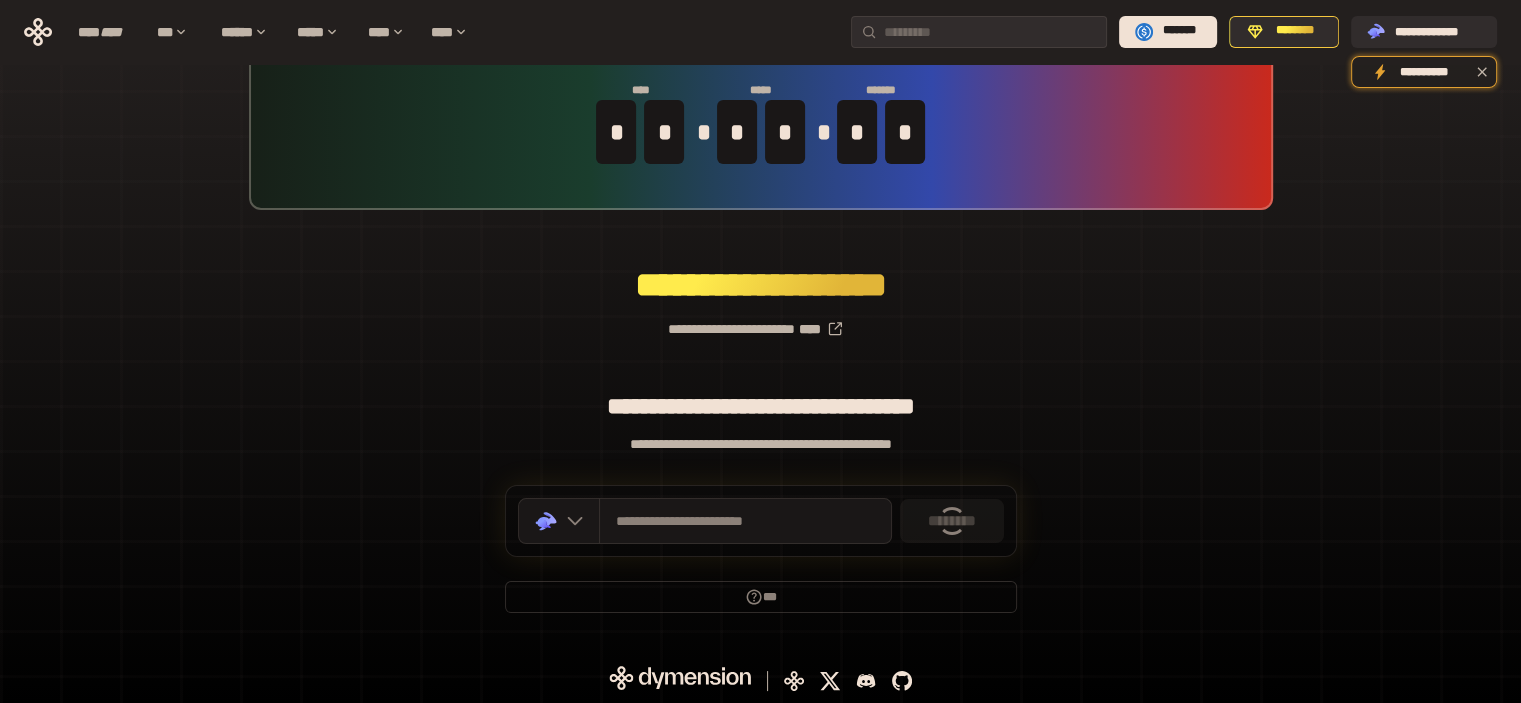 scroll, scrollTop: 79, scrollLeft: 0, axis: vertical 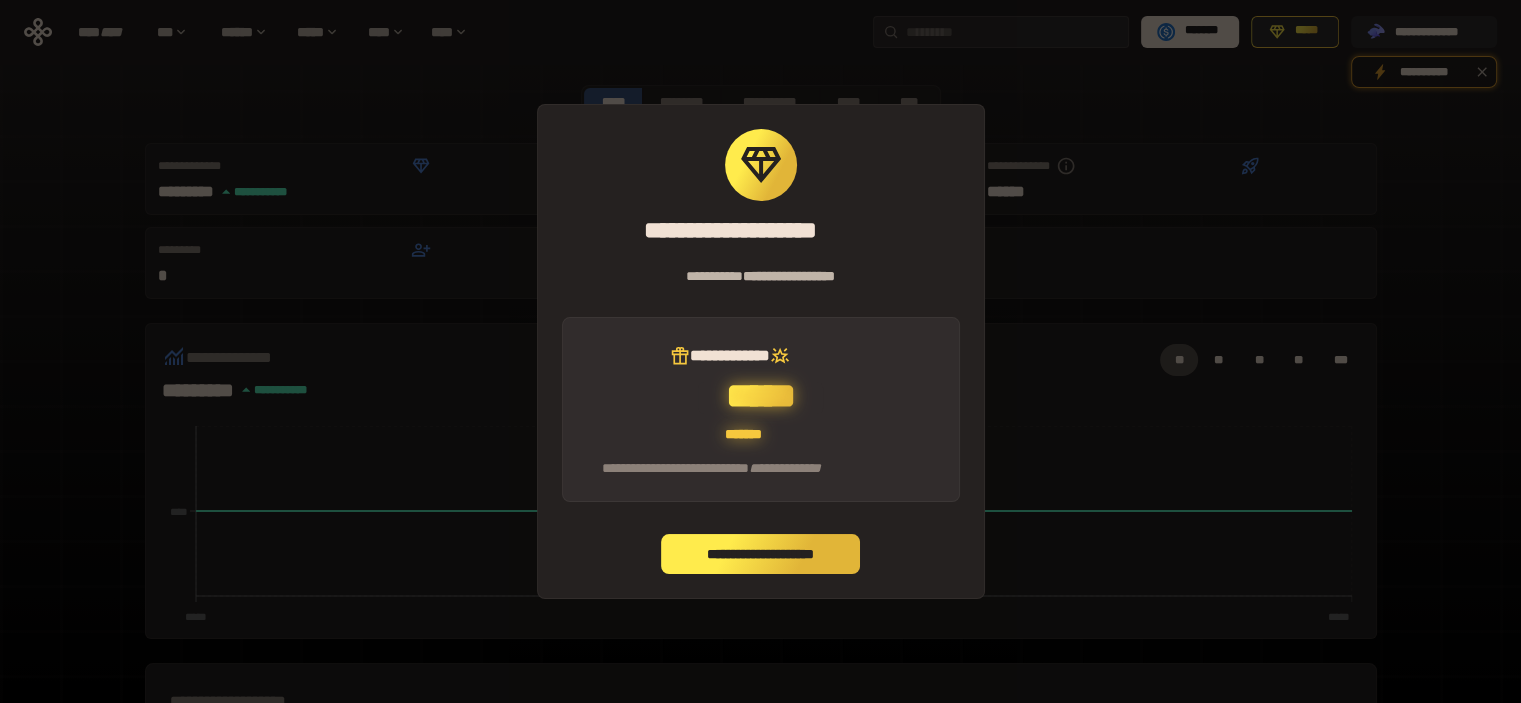 click on "**********" at bounding box center (761, 554) 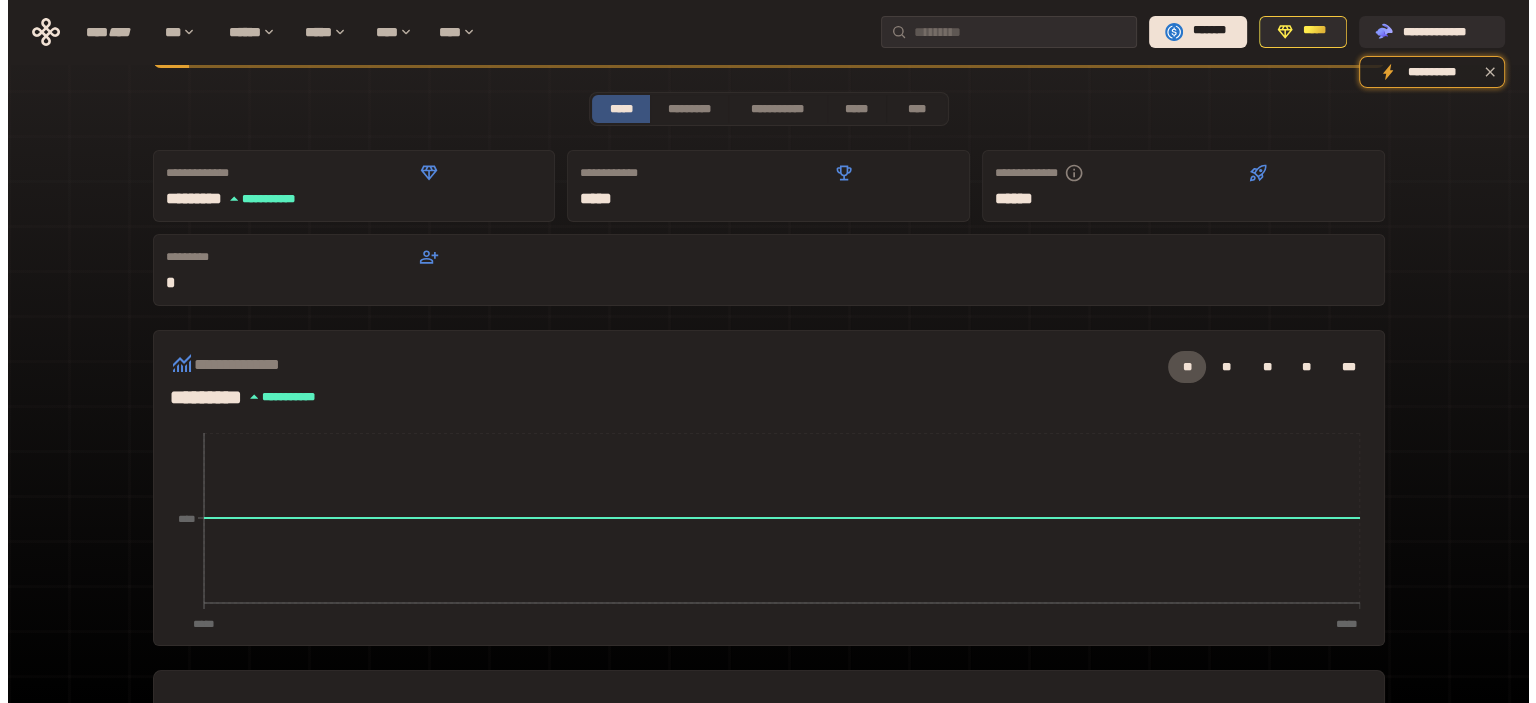 scroll, scrollTop: 0, scrollLeft: 0, axis: both 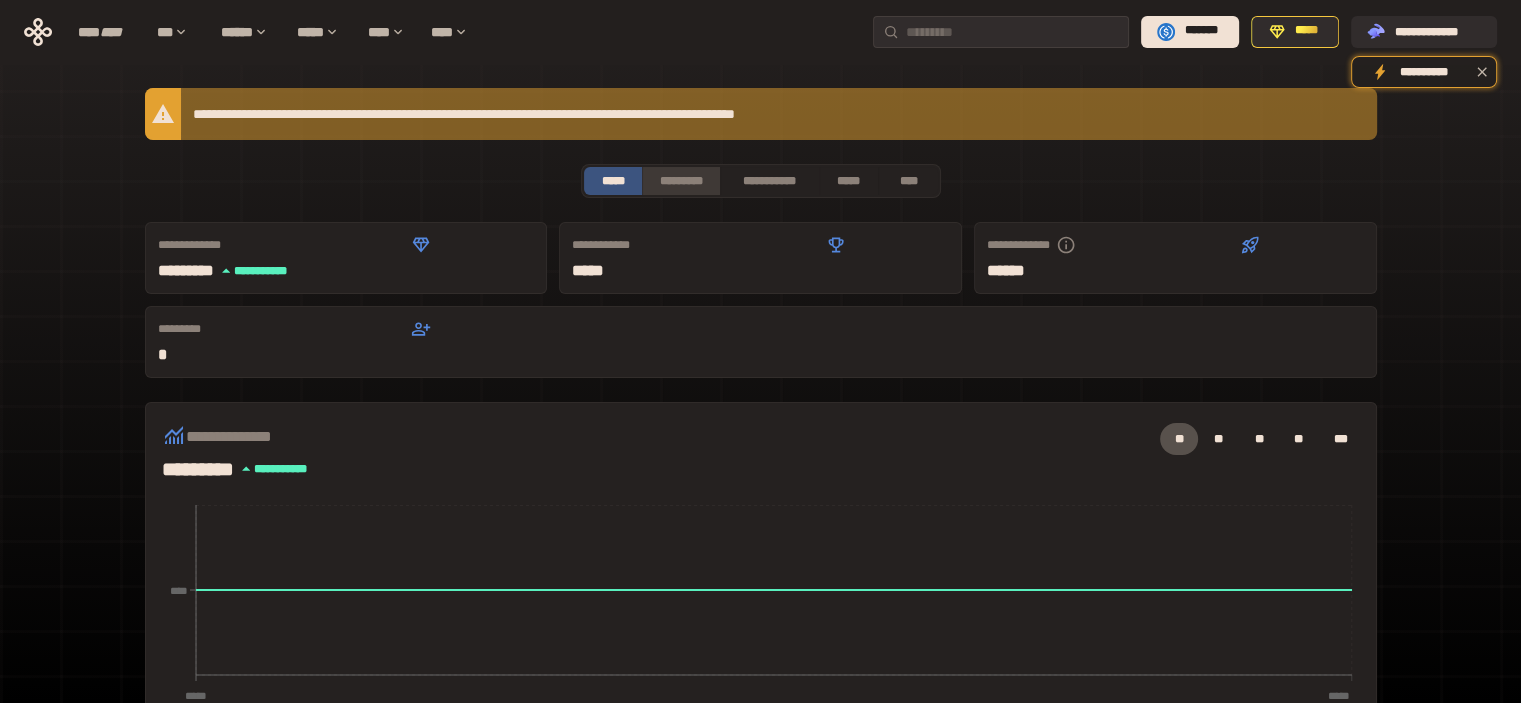 click on "*********" at bounding box center (680, 181) 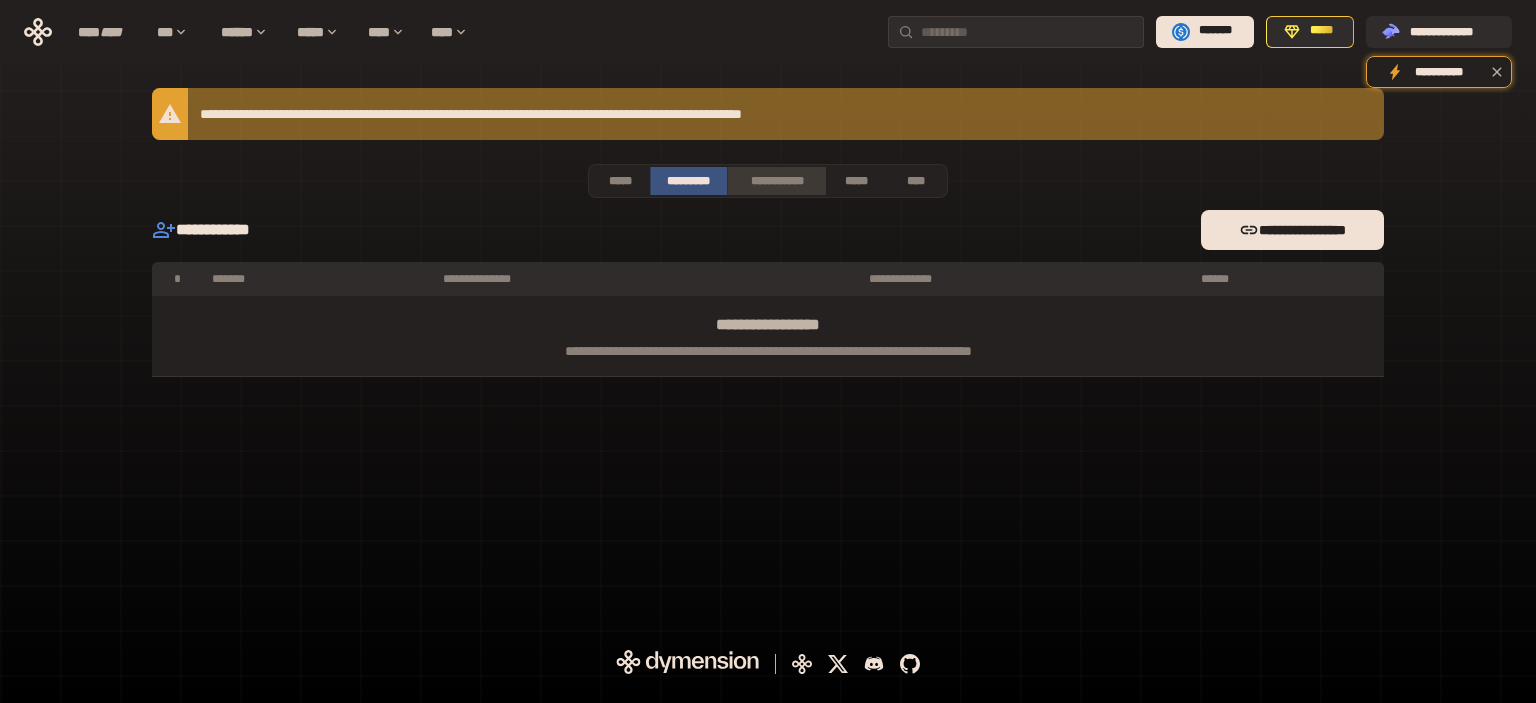 click on "**********" at bounding box center (776, 181) 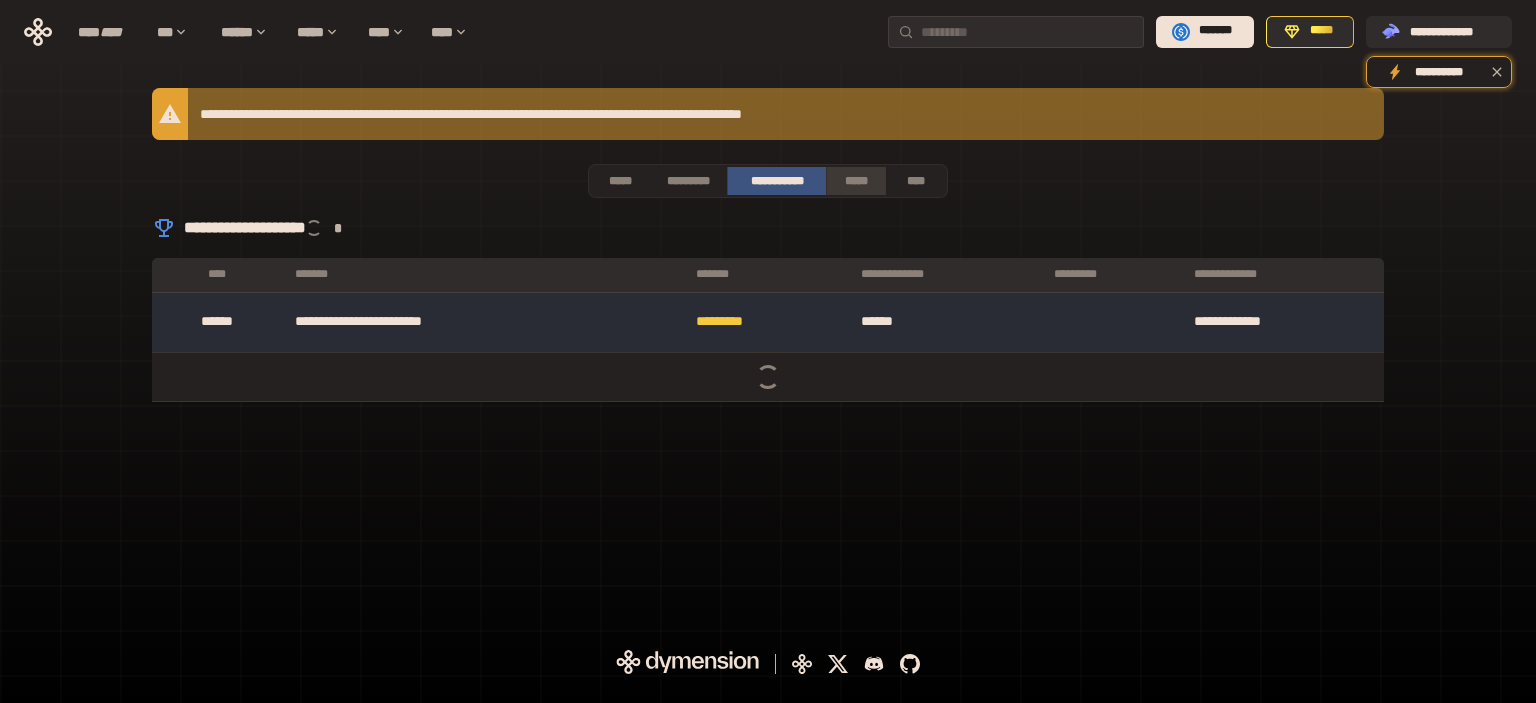 click on "*****" at bounding box center (856, 181) 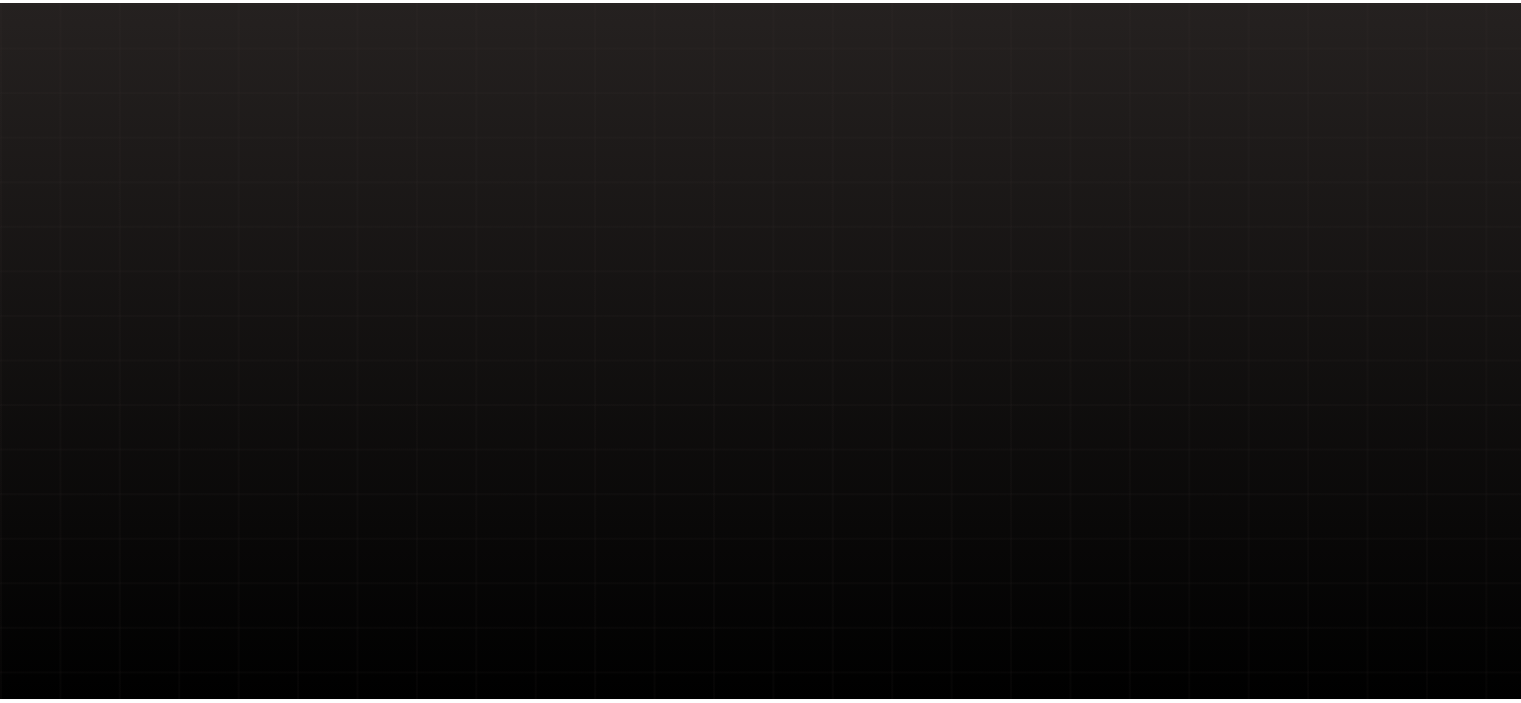 scroll, scrollTop: 0, scrollLeft: 0, axis: both 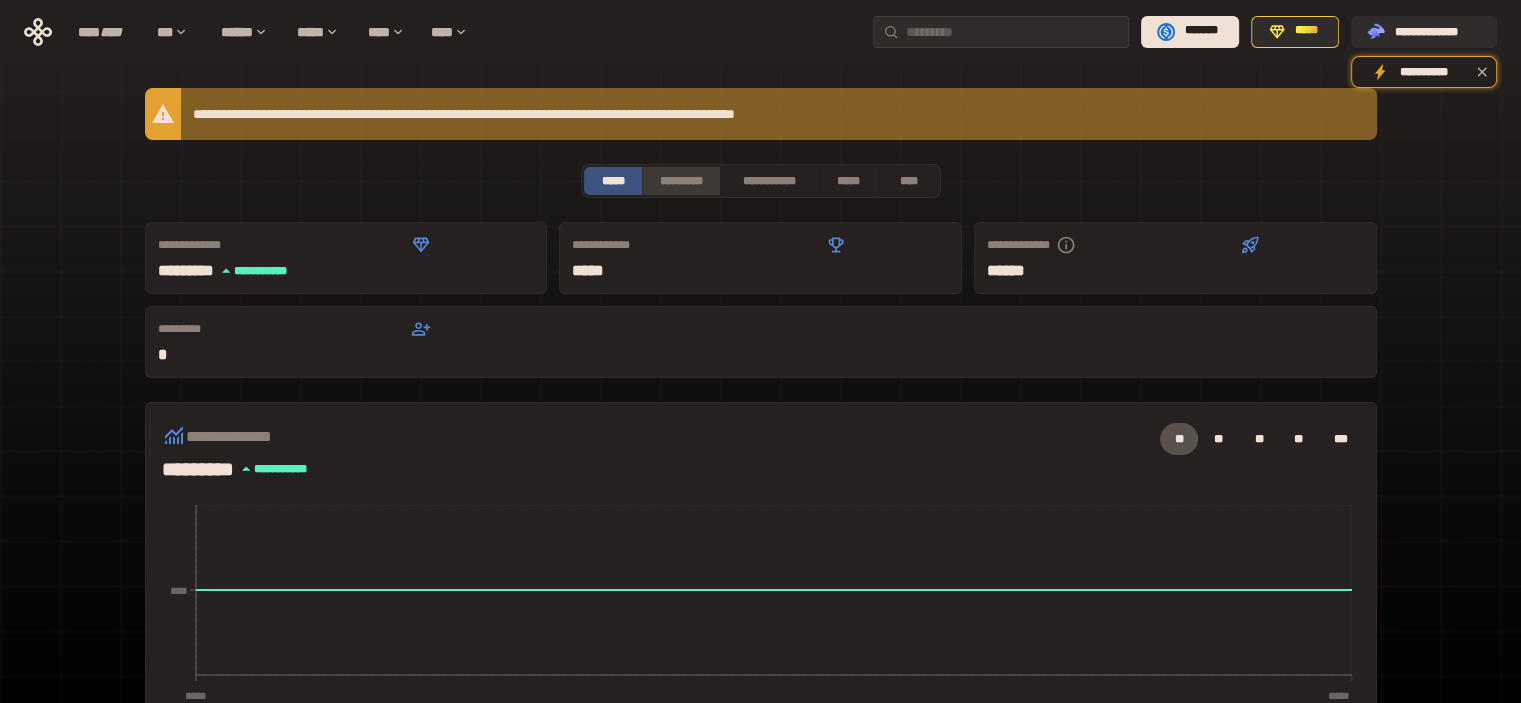 click on "*********" at bounding box center [680, 181] 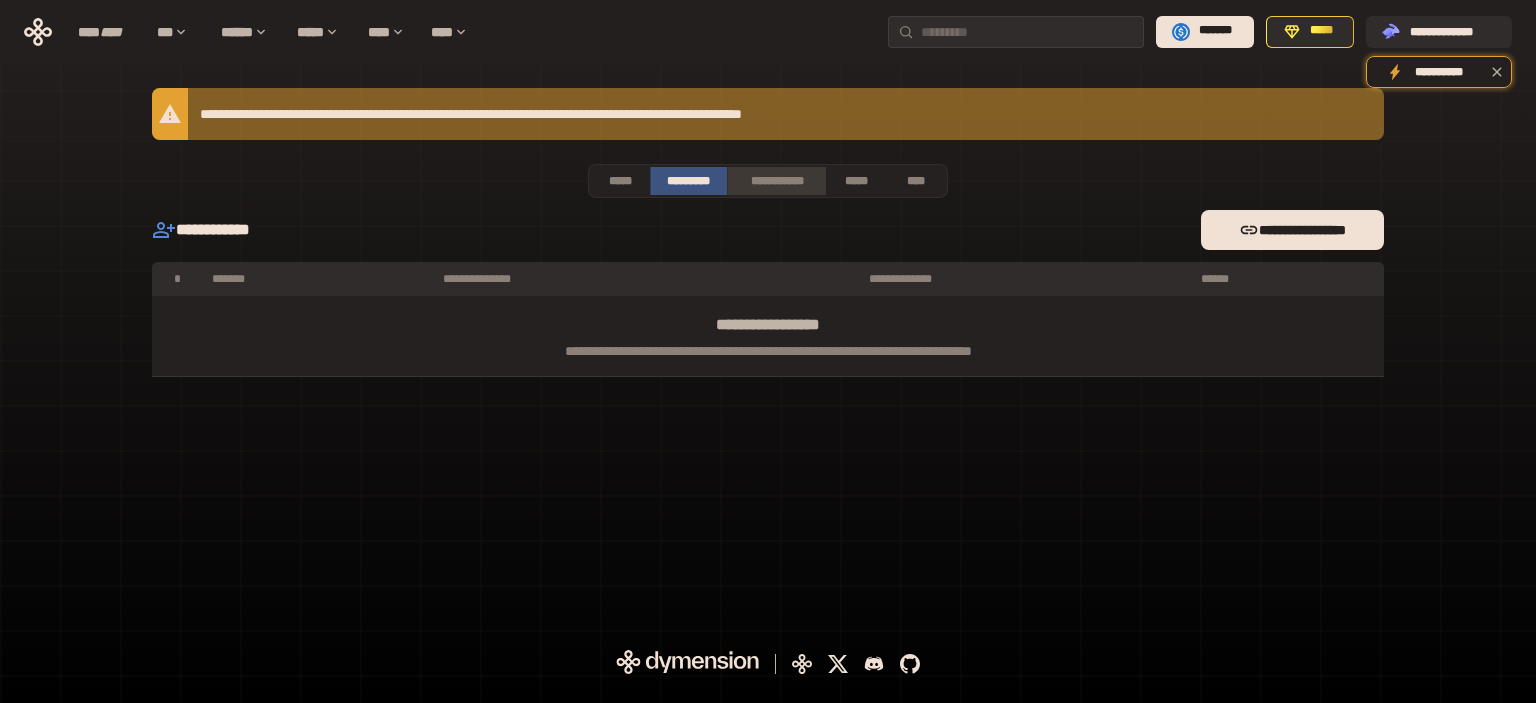 click on "**********" at bounding box center (776, 181) 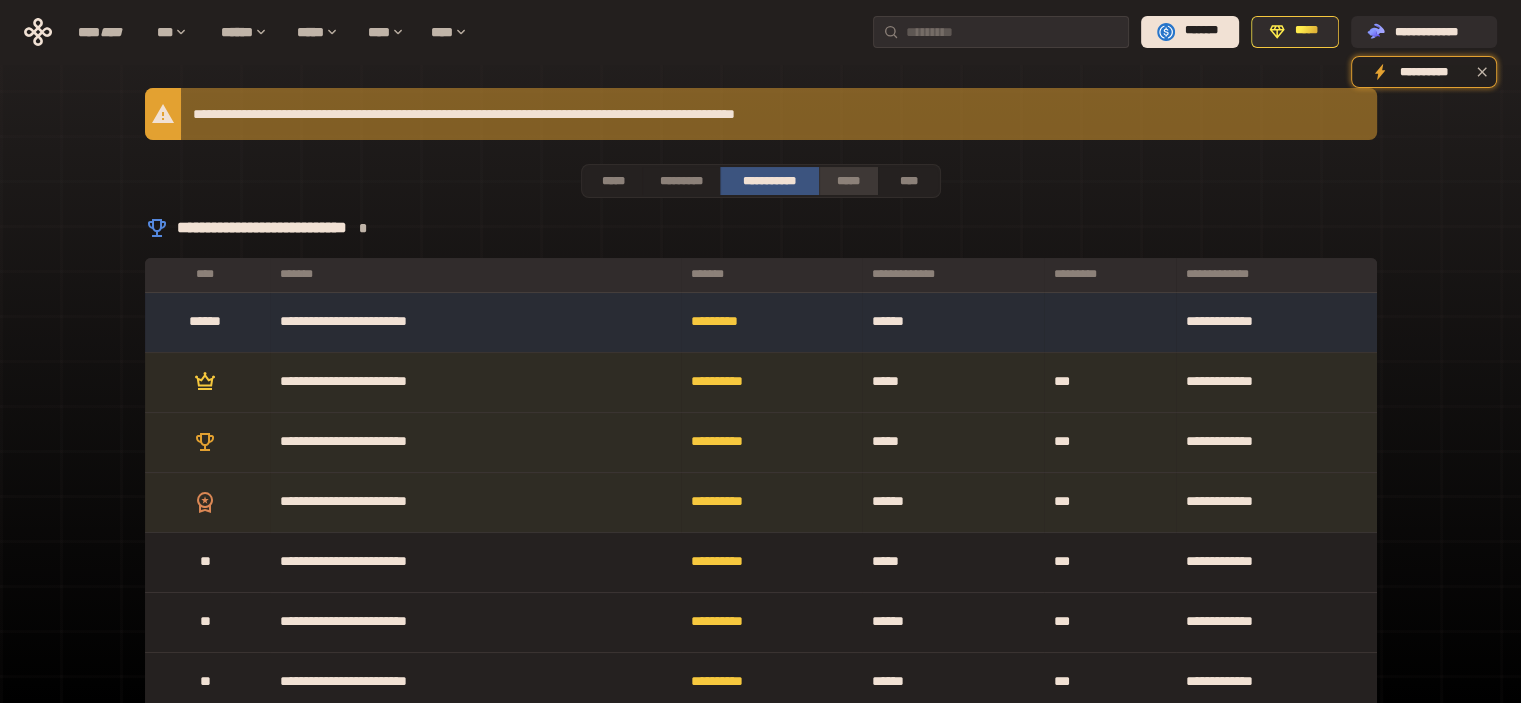 click on "*****" at bounding box center (849, 181) 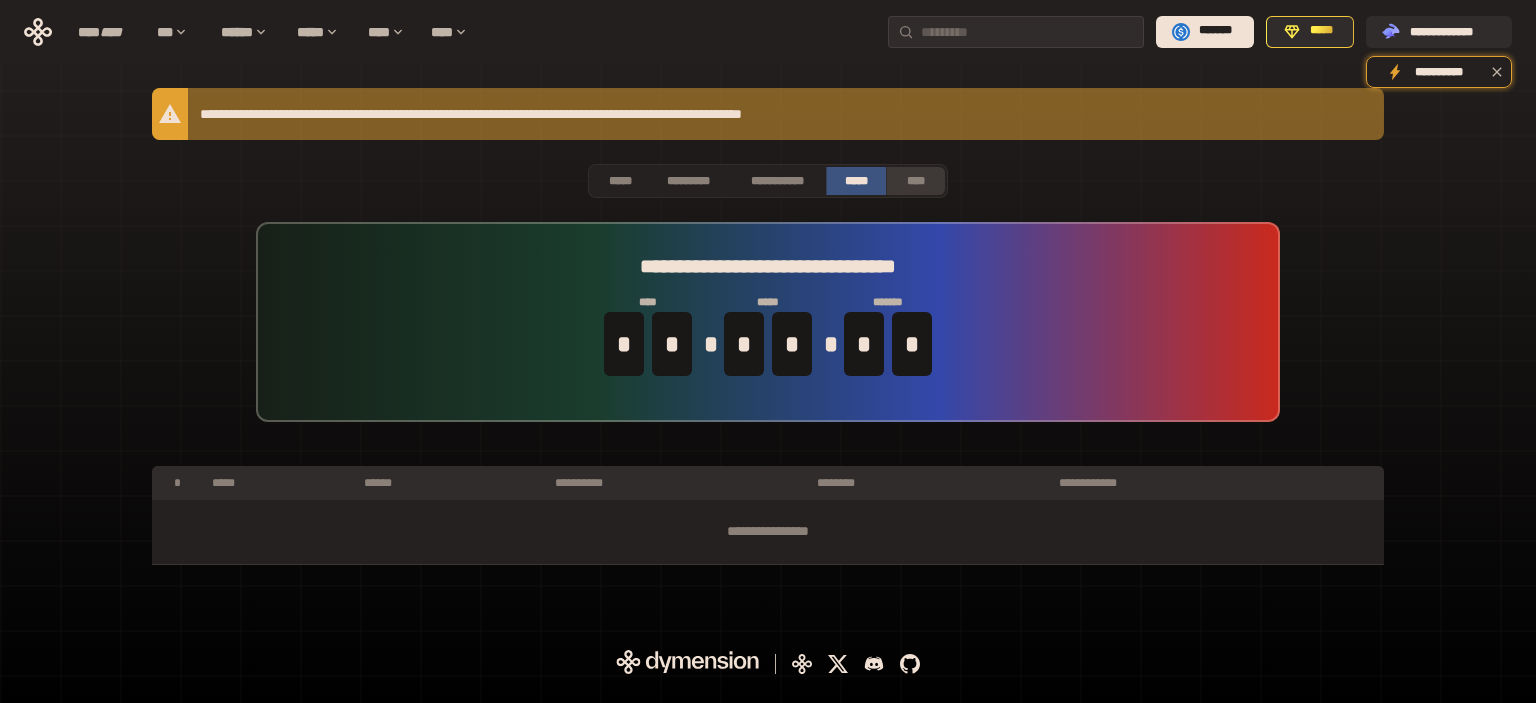 click on "****" at bounding box center [916, 181] 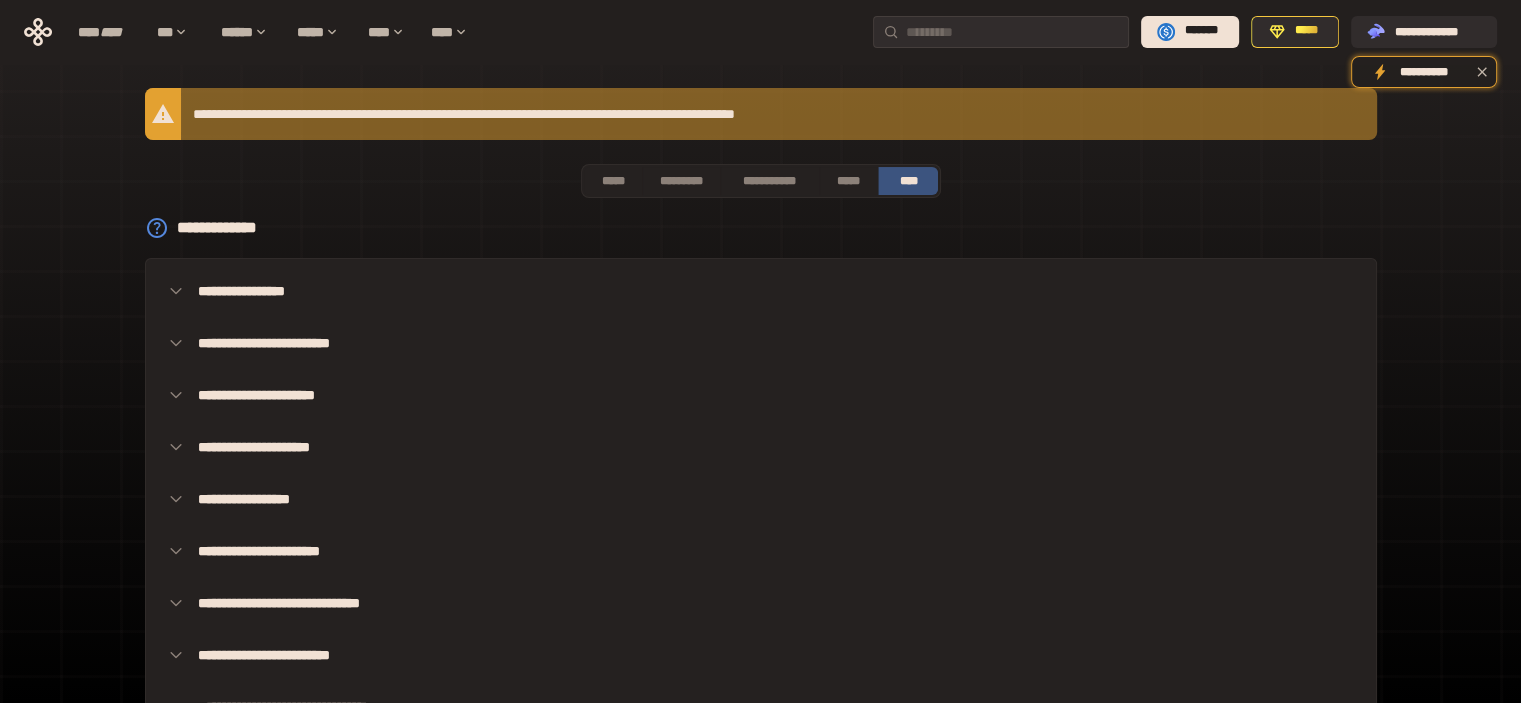 click on "**********" at bounding box center (761, 424) 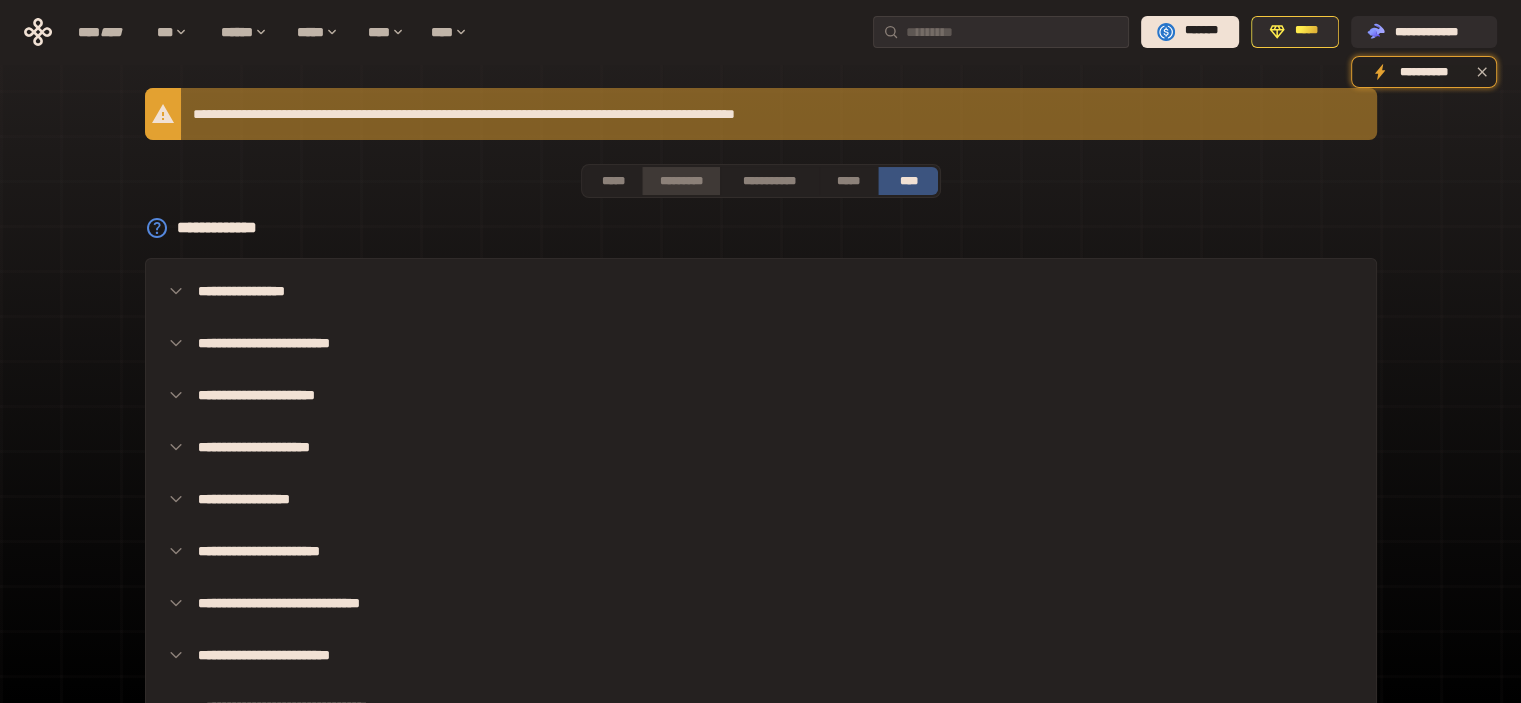 click on "*********" at bounding box center [680, 181] 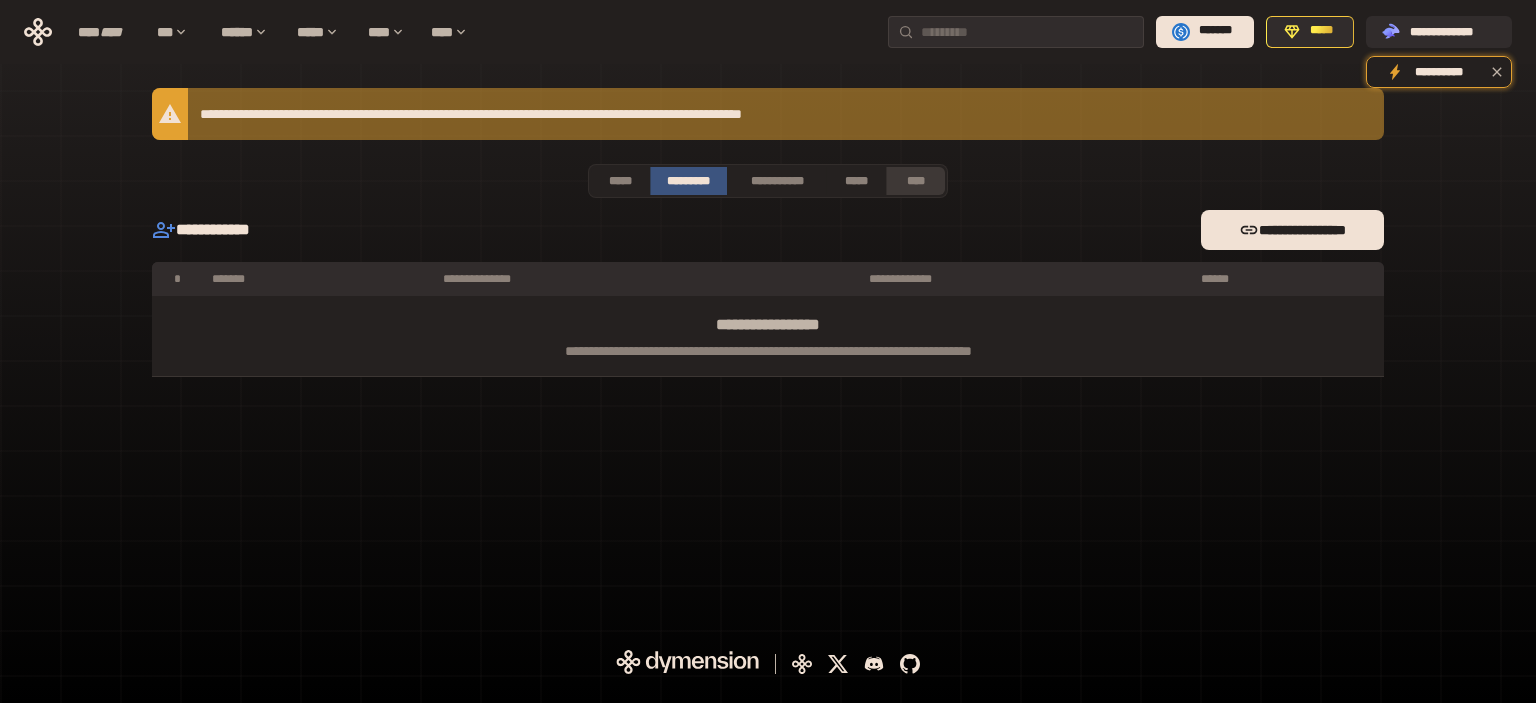 click on "****" at bounding box center (916, 181) 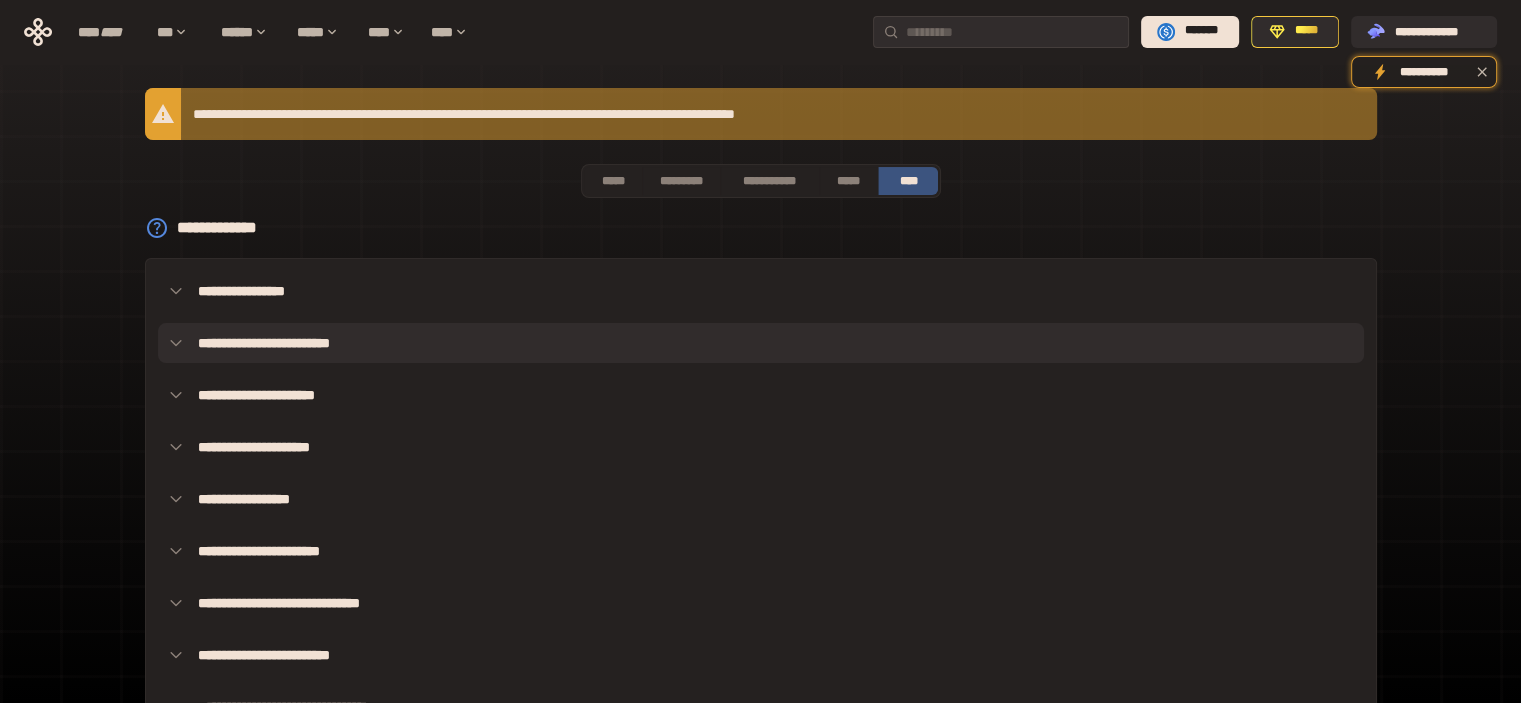 click on "**********" at bounding box center (761, 343) 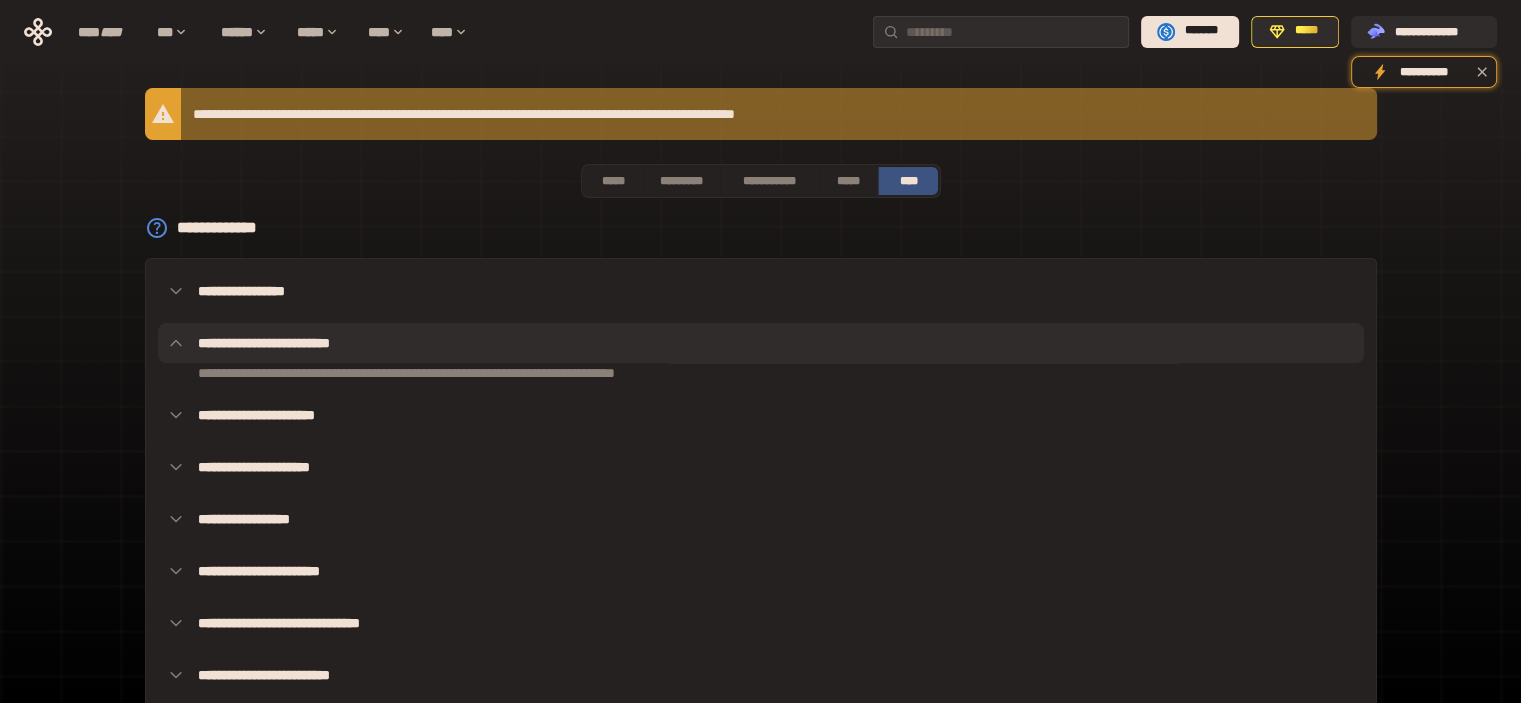 click on "**********" at bounding box center [761, 343] 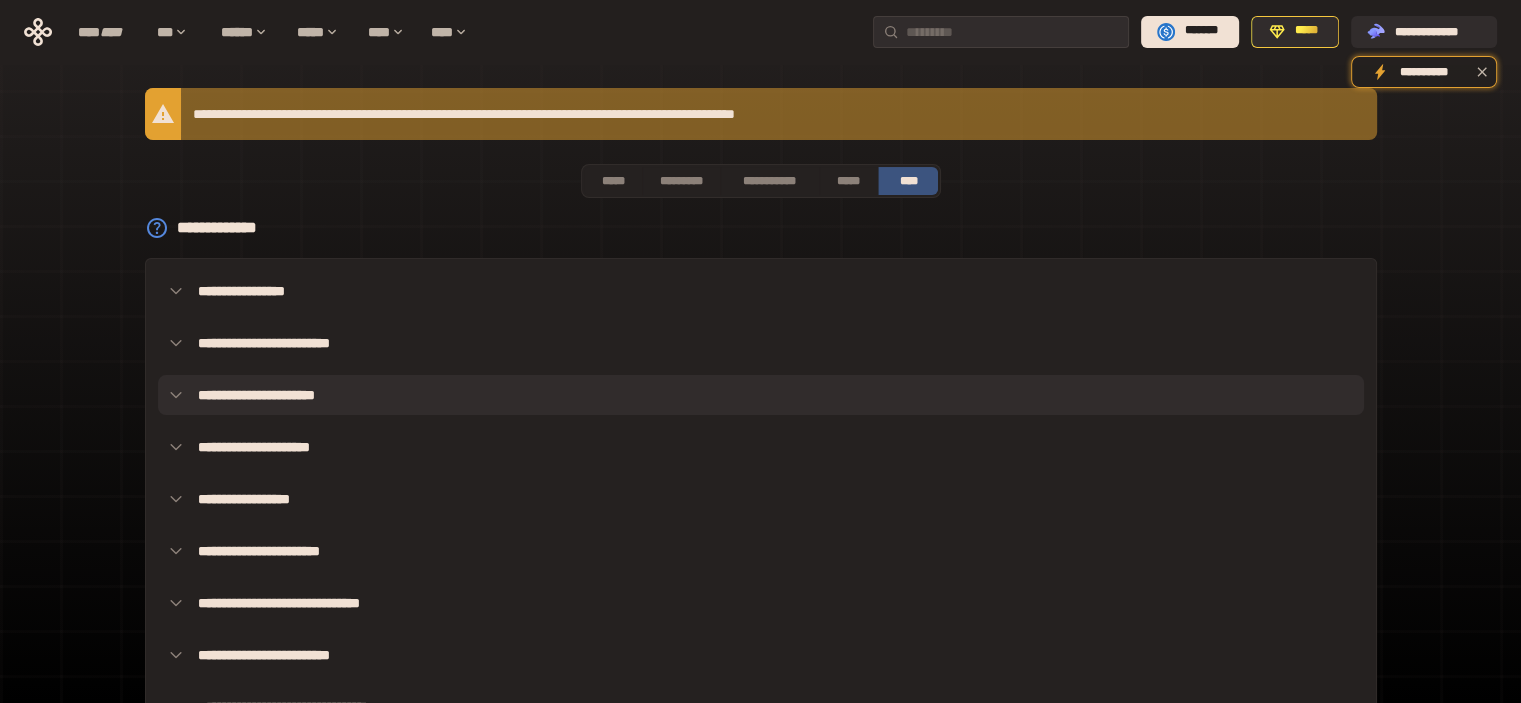 click on "**********" at bounding box center (761, 395) 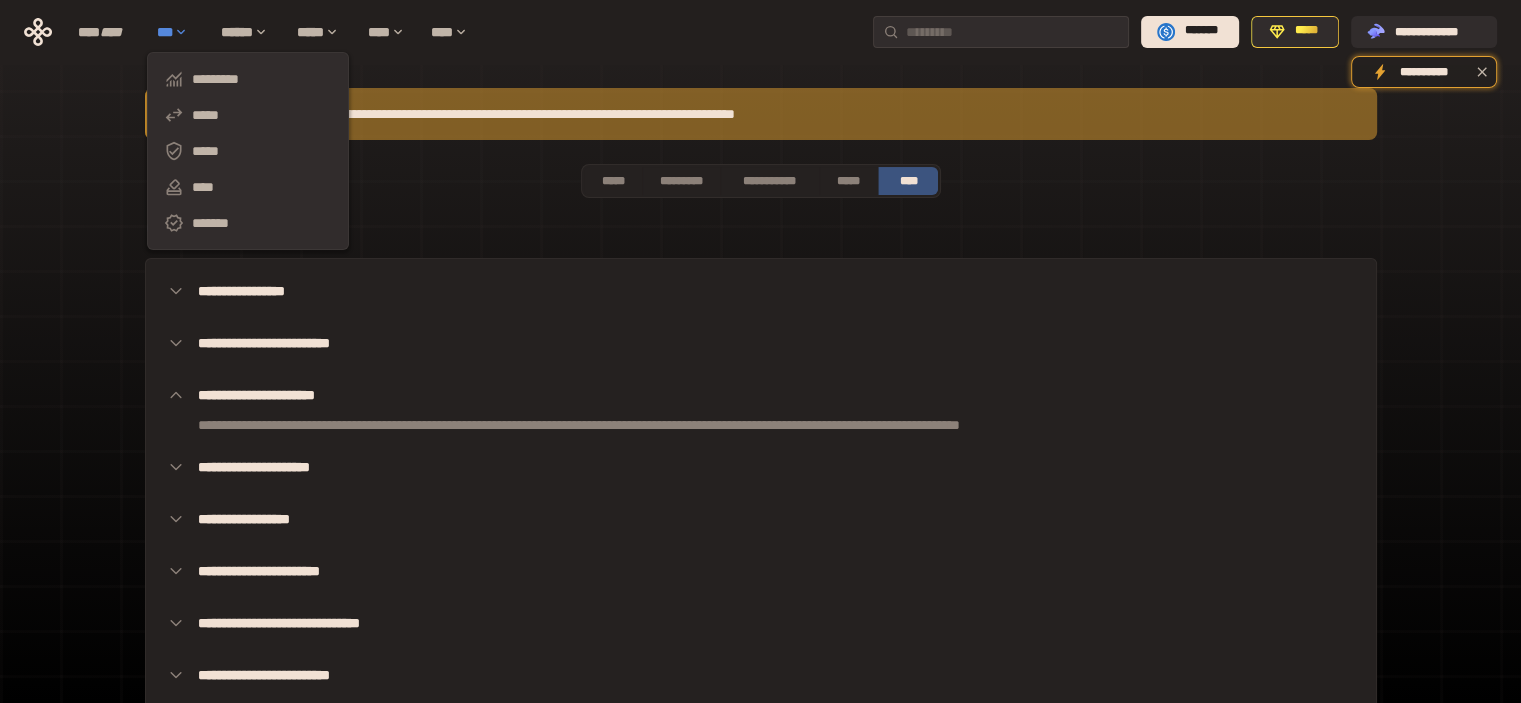 click on "***" at bounding box center [179, 32] 